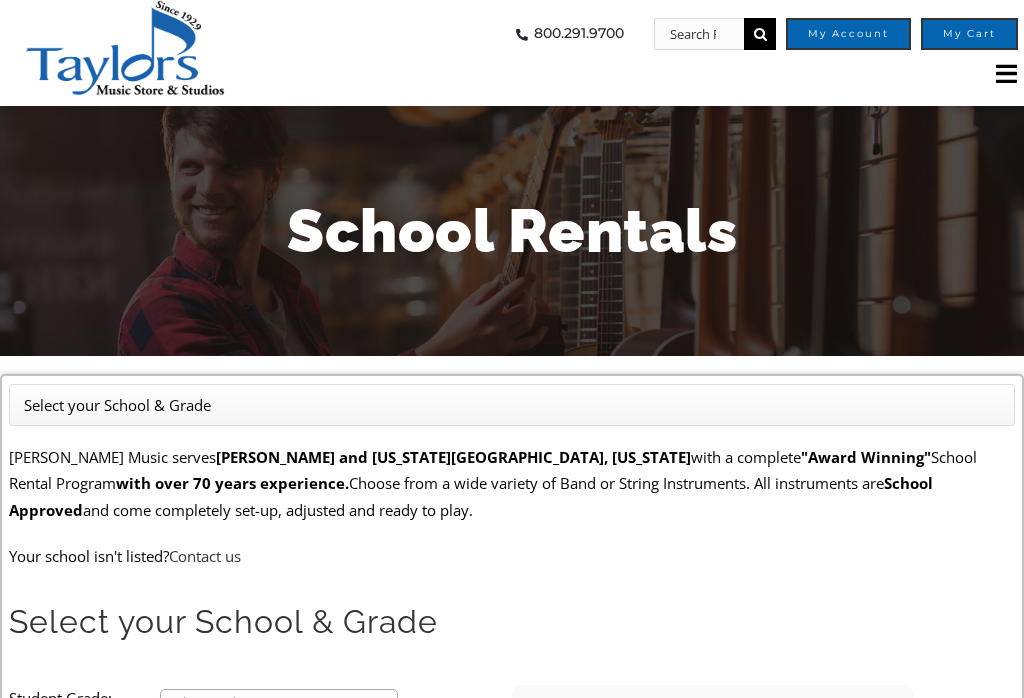 scroll, scrollTop: 0, scrollLeft: 0, axis: both 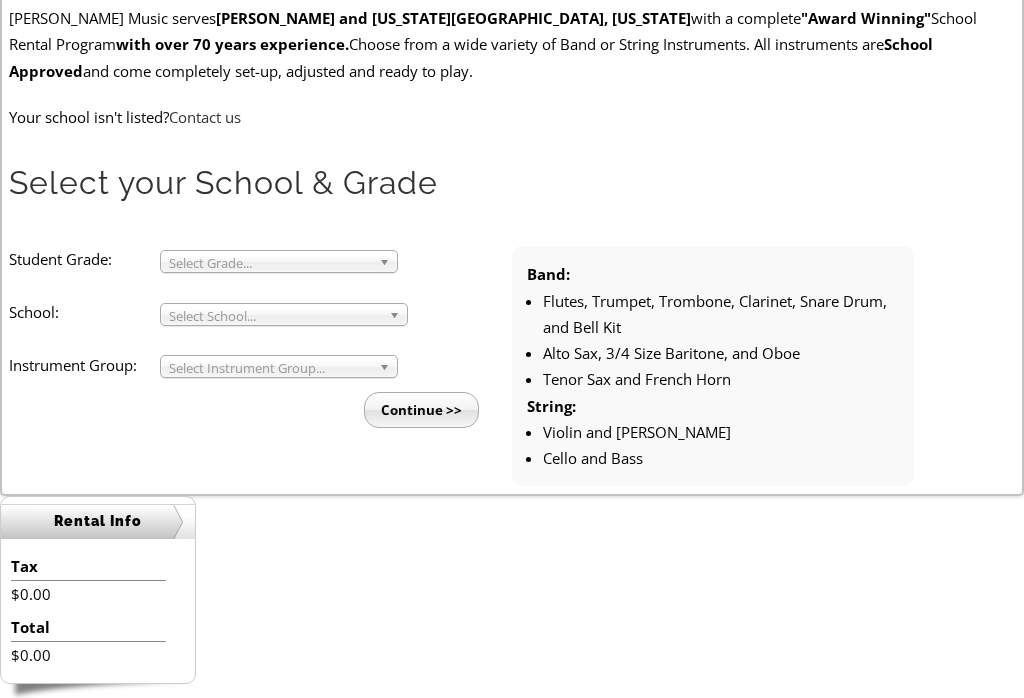 click on "Select Grade..." at bounding box center (270, 264) 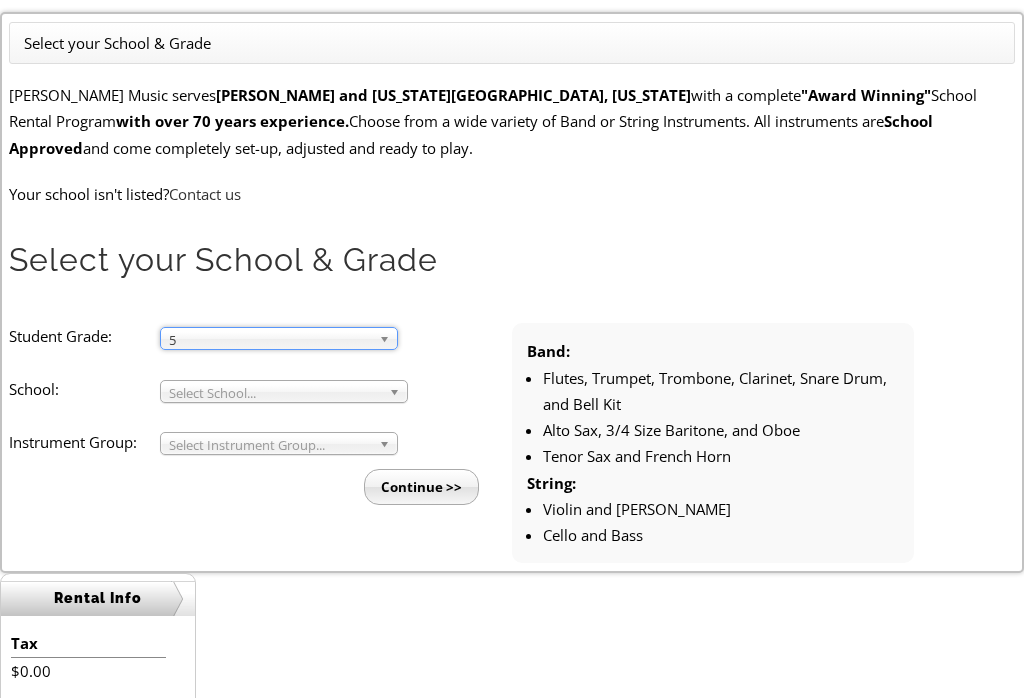 scroll, scrollTop: 362, scrollLeft: 0, axis: vertical 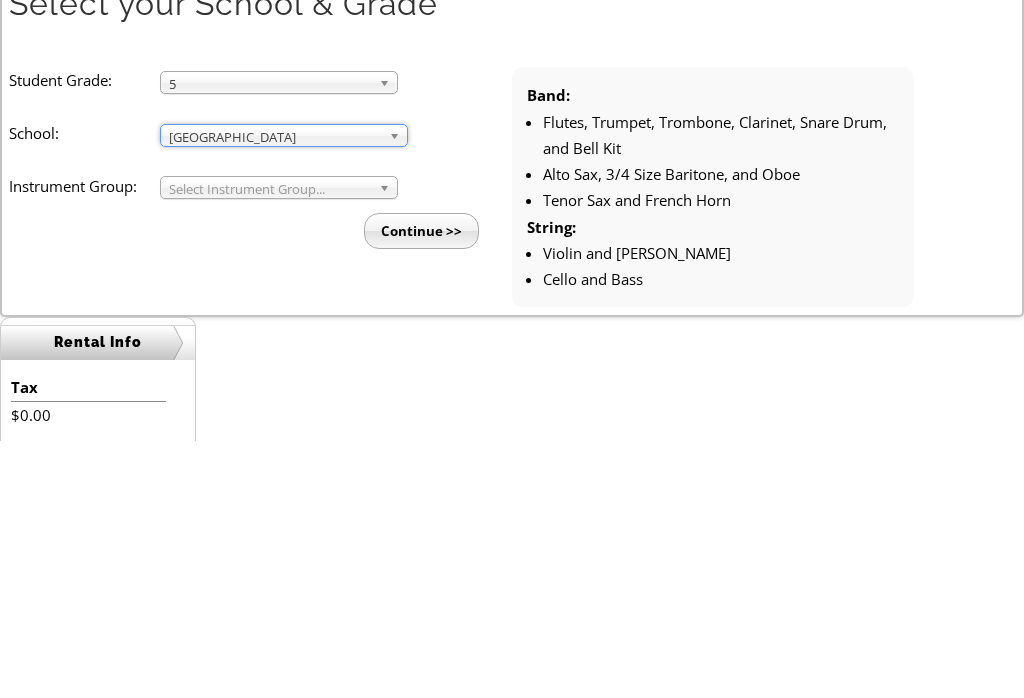 click on "Student Grade:
3
4
5
6
7
8
9
10
11
12
5 3 4 5 6 7 8 9 10 11 12
School:
Arcola Middle
Arrowhead Elementary
Aston Elementary
Avon Grove Charter
Avon Grove HS
Avon Grove Intermediate
Bancroft Elementary
Barkley Elementary
Beaumont Elementary
Beaver Creek Elementary
Bethel Springs Elem
Bradford Heights Elementary
Brandywine-Wallace Elementary
C F Patton Middle School
Caln Elementary
Chadds Ford Elementary
Charlestown Elementary
Church Farm School
Coatesville Area
Coatesville Catholic
Coatesville High School
Collegium Charter School
Concord Elem
Conestoga High
Delaware Co Christian
Devon Elementary
Downingtown East
Downingtown Middle
Downingtown West
Eagleville Elementary
East Bradford Elementary
East Fallowfield
East Goshen Elementary
East High School
East Ward
Elk Ridge Elementary
Exton Elementary School
Fern Hill Elementary
Fred S Engle MS
Freedom Academy Charter School" at bounding box center (511, 444) 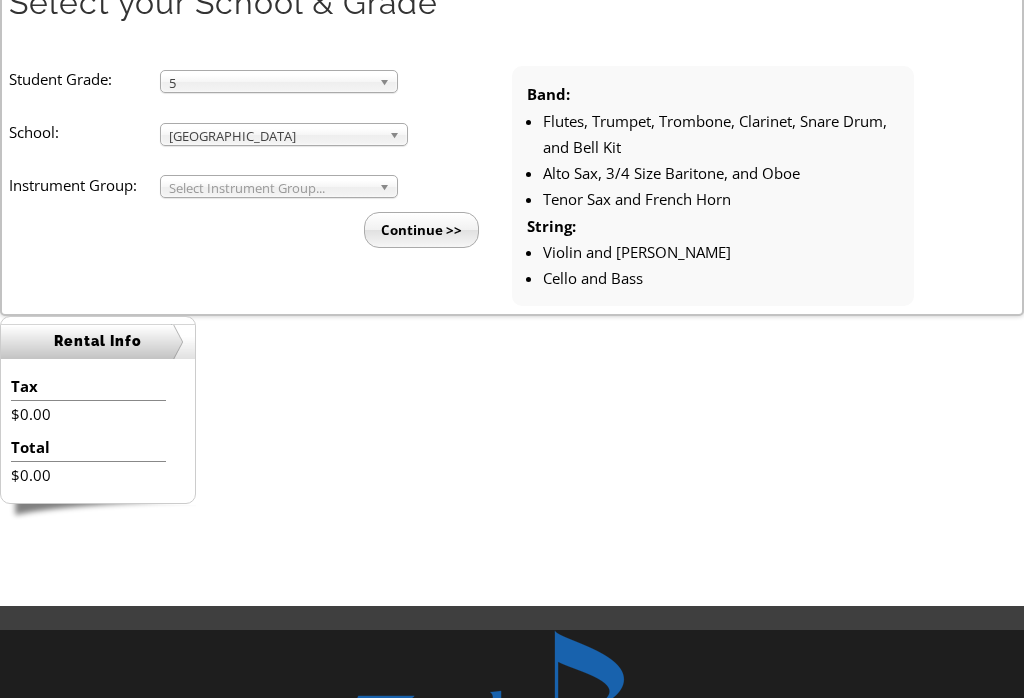 click at bounding box center [388, 187] 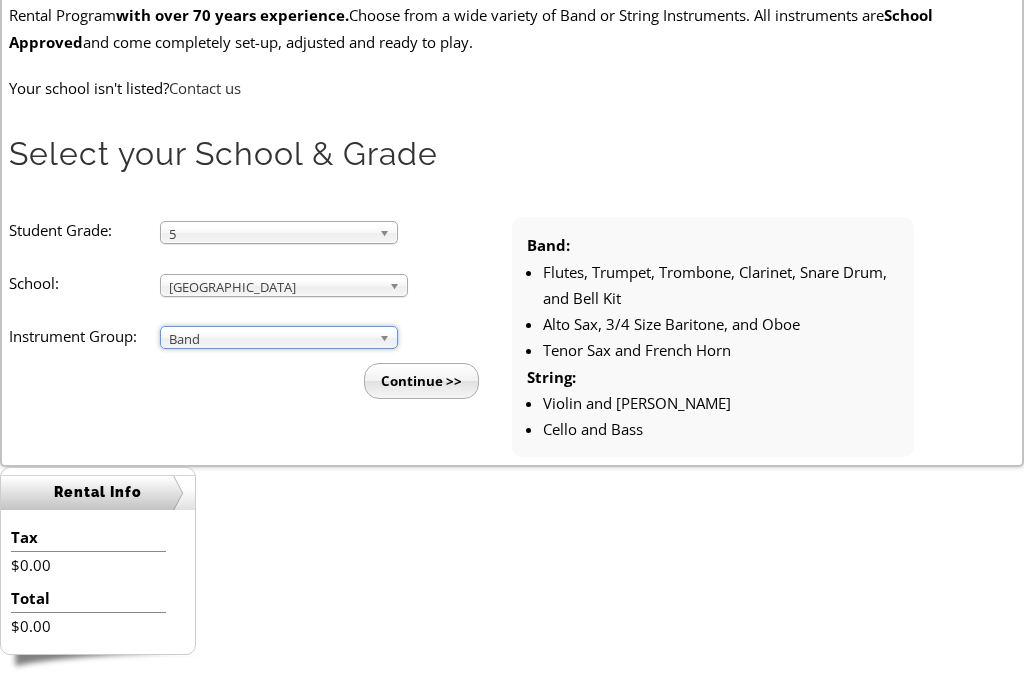 scroll, scrollTop: 468, scrollLeft: 0, axis: vertical 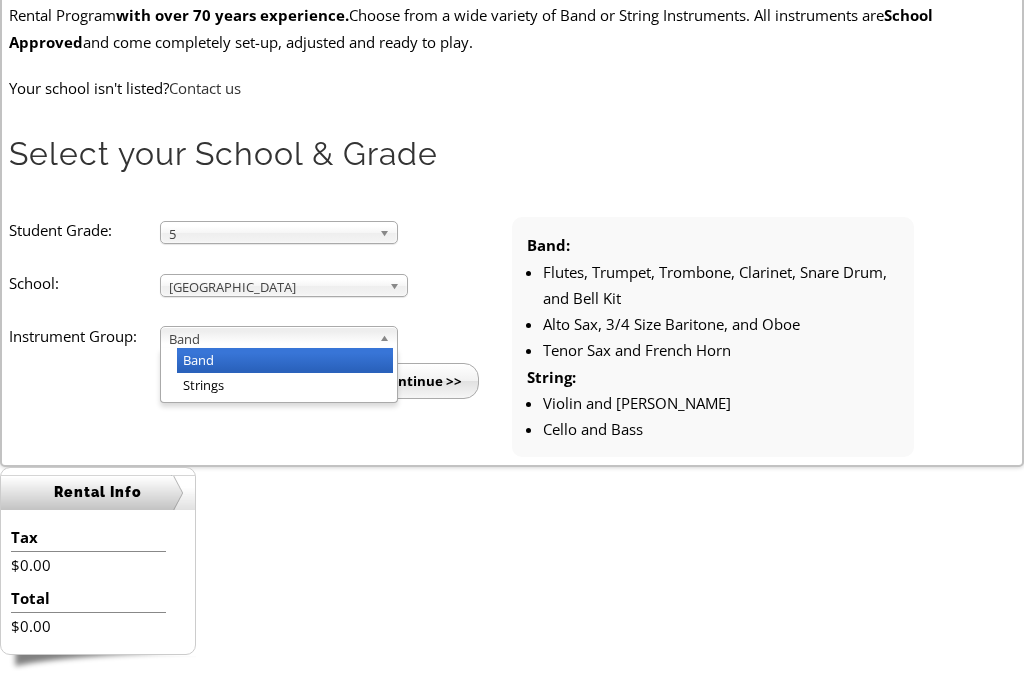 click on "Band" at bounding box center [270, 339] 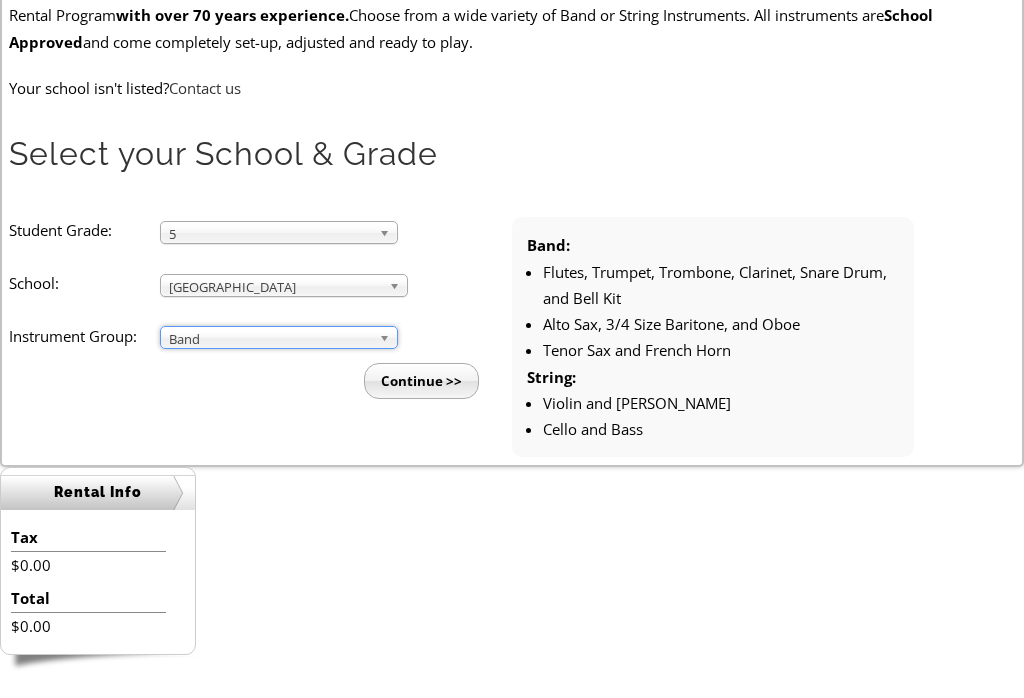 click on "Continue >>" at bounding box center [421, 381] 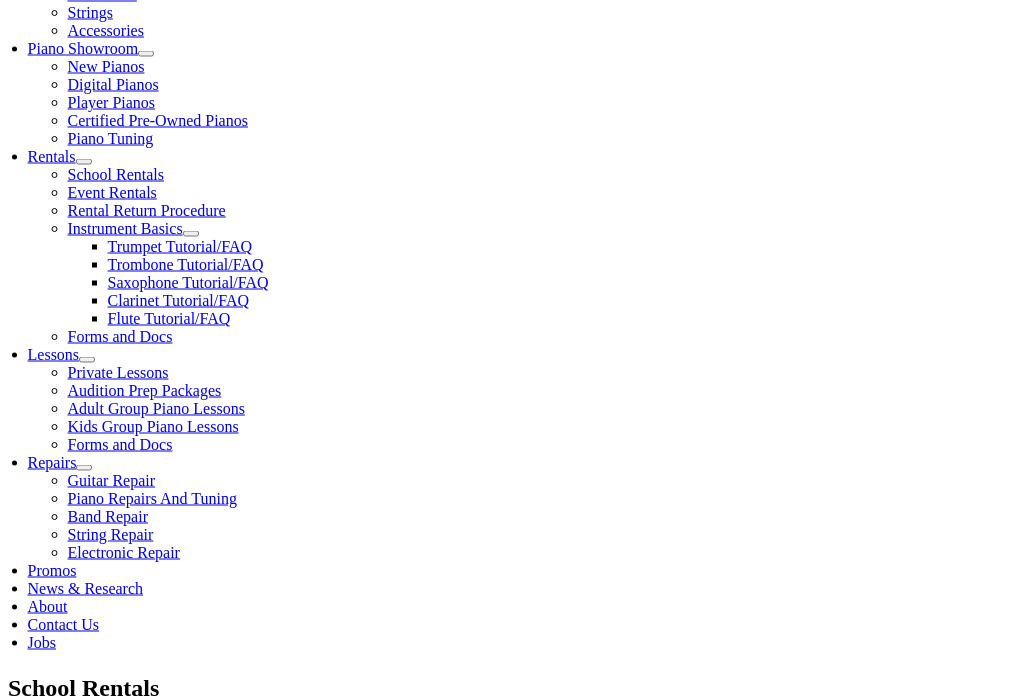 scroll, scrollTop: 577, scrollLeft: 0, axis: vertical 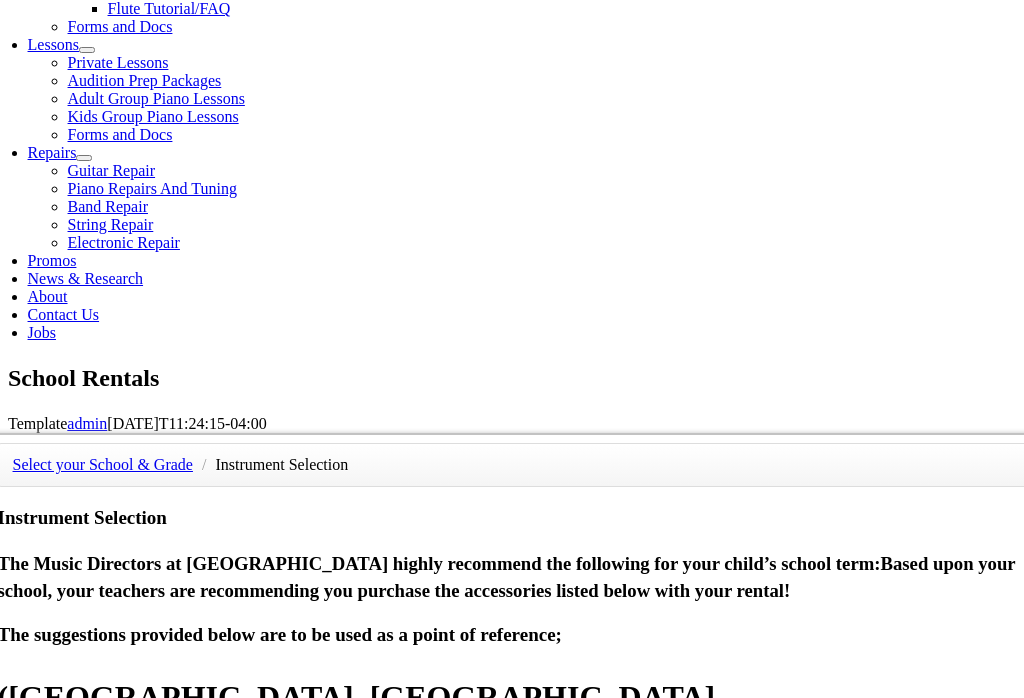 click on "$60.42  4 Months without damage waiver" at bounding box center [848, 1164] 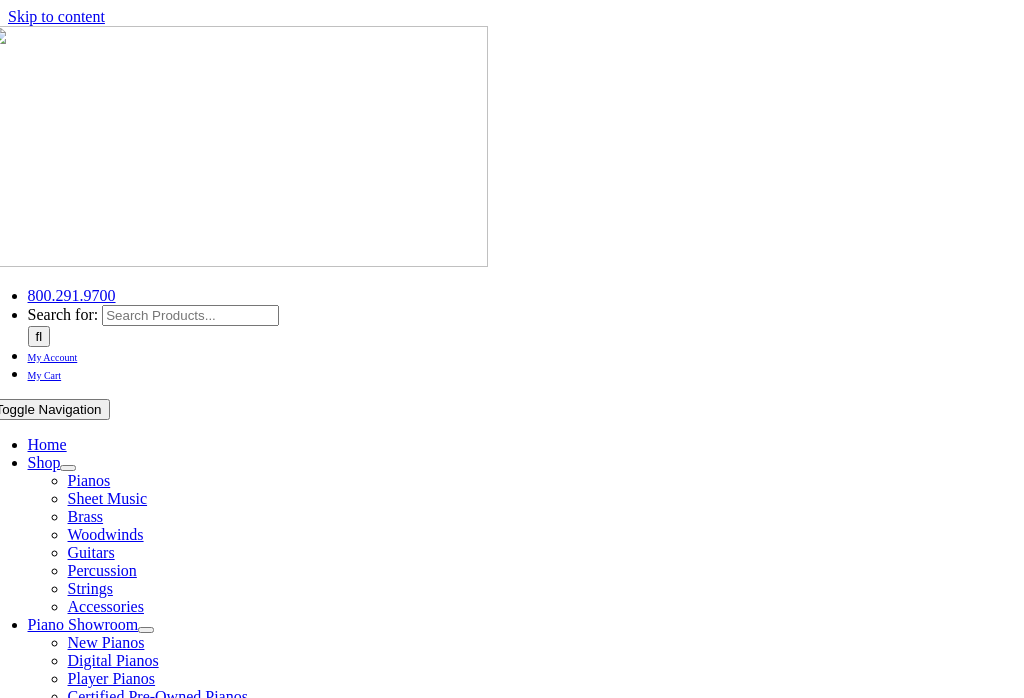 click on "×" at bounding box center [20, 5813] 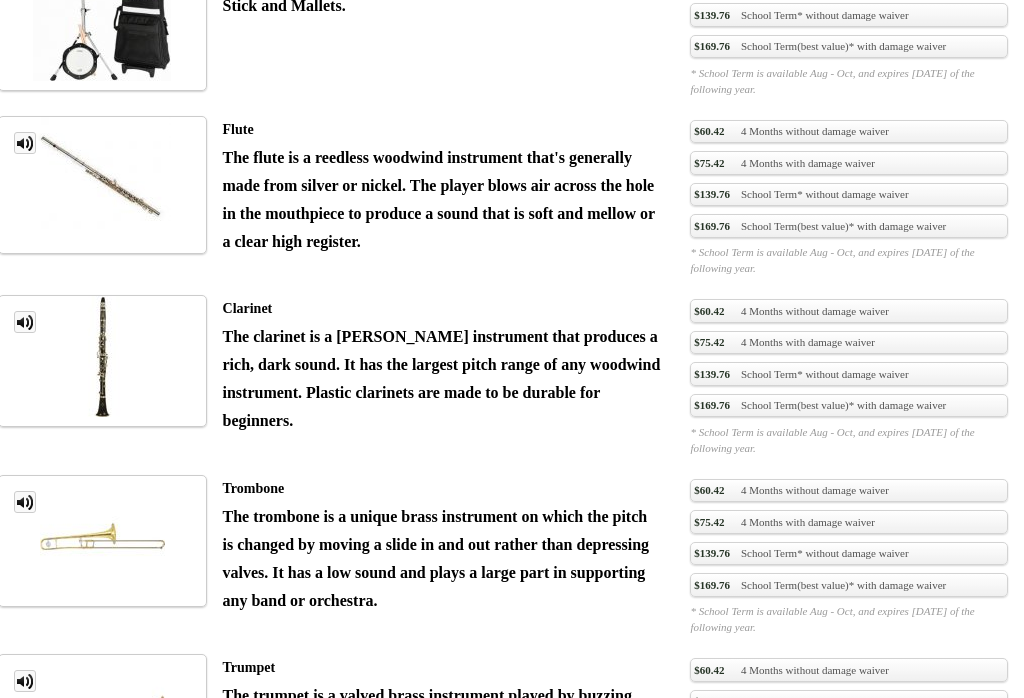 scroll, scrollTop: 2047, scrollLeft: 0, axis: vertical 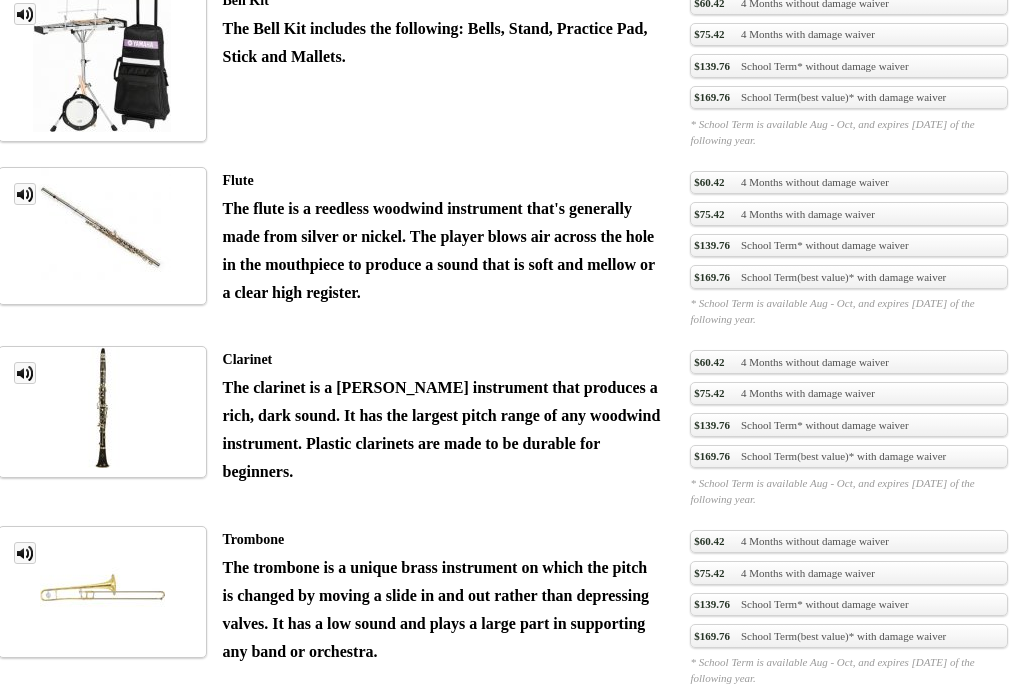 click on "$235.80  School Term(best value)* with damage waiver" at bounding box center (848, 1000) 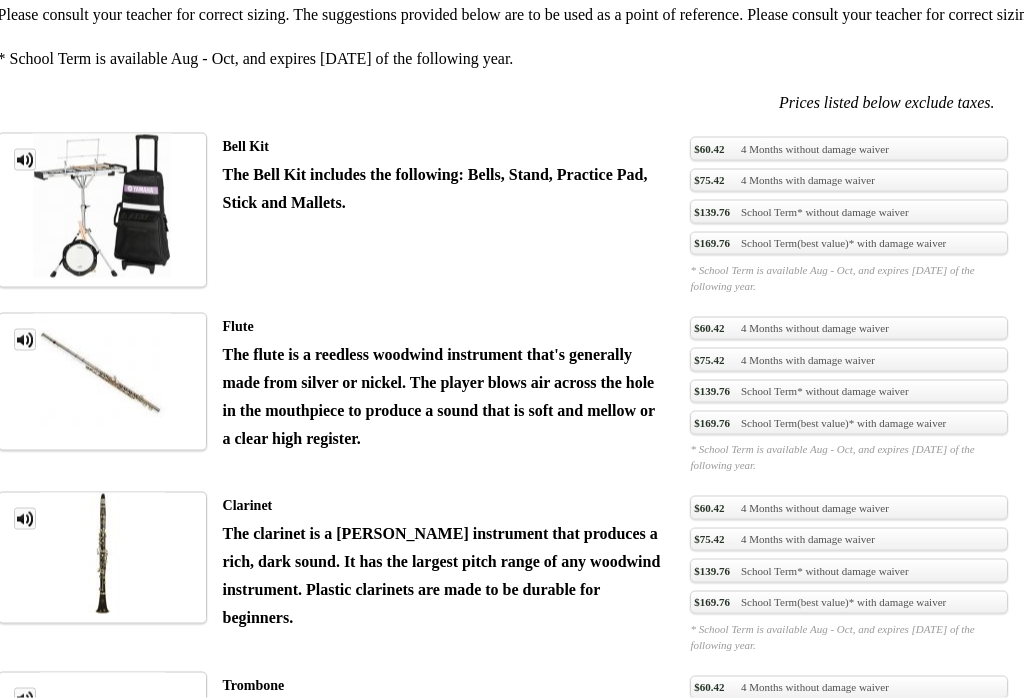 scroll, scrollTop: 1902, scrollLeft: 0, axis: vertical 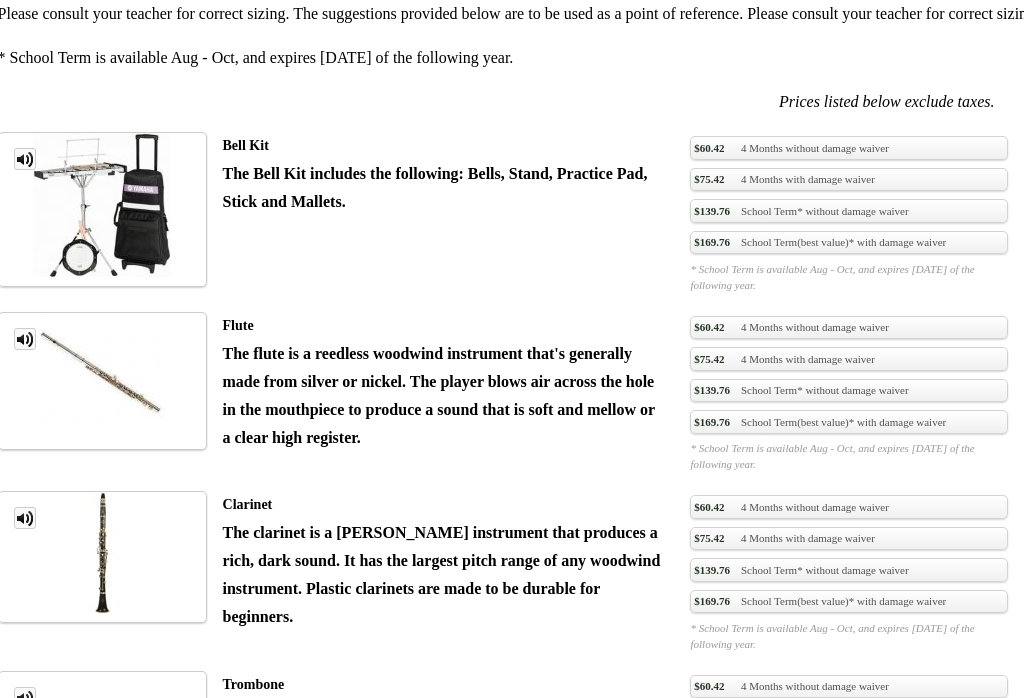 click on "$235.80  School Term(best value)* with damage waiver" at bounding box center (848, 1145) 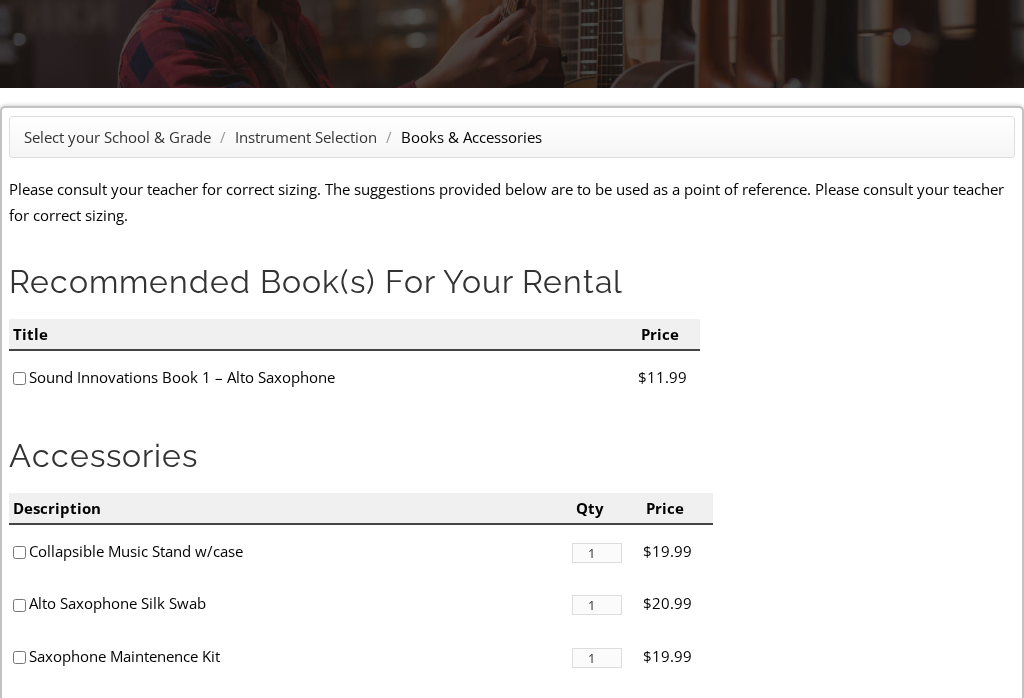 scroll, scrollTop: 0, scrollLeft: 0, axis: both 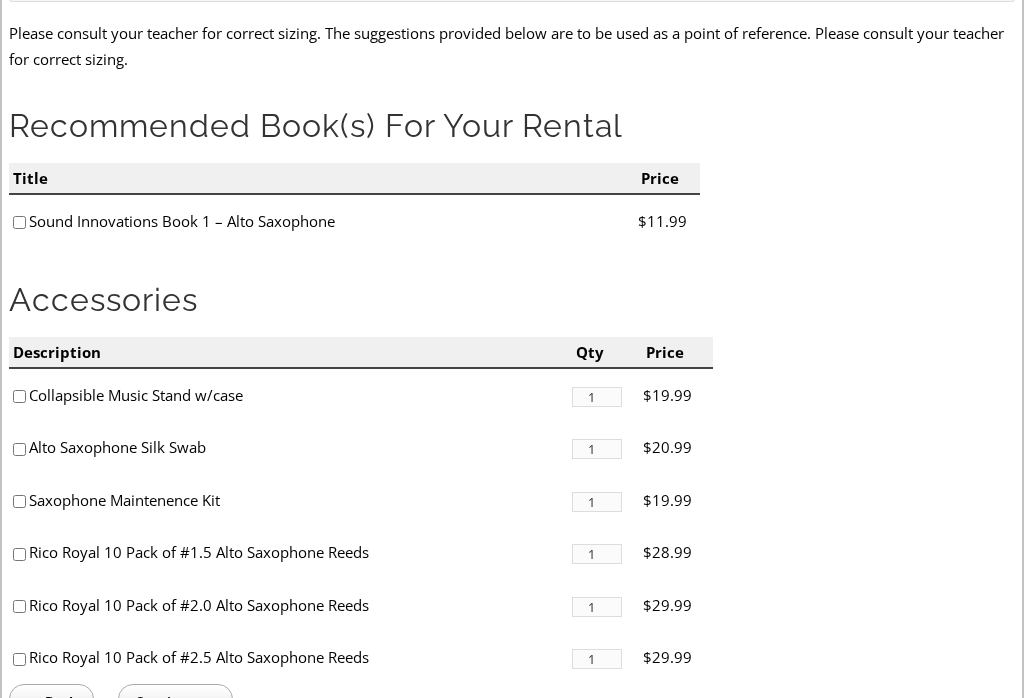 click at bounding box center (19, 222) 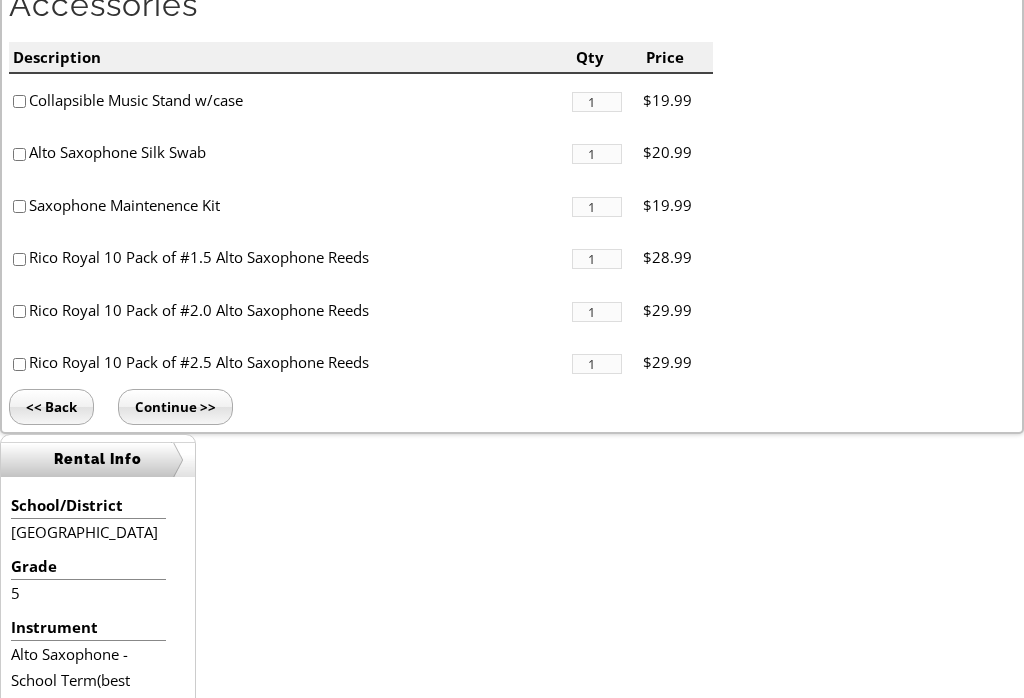 scroll, scrollTop: 714, scrollLeft: 0, axis: vertical 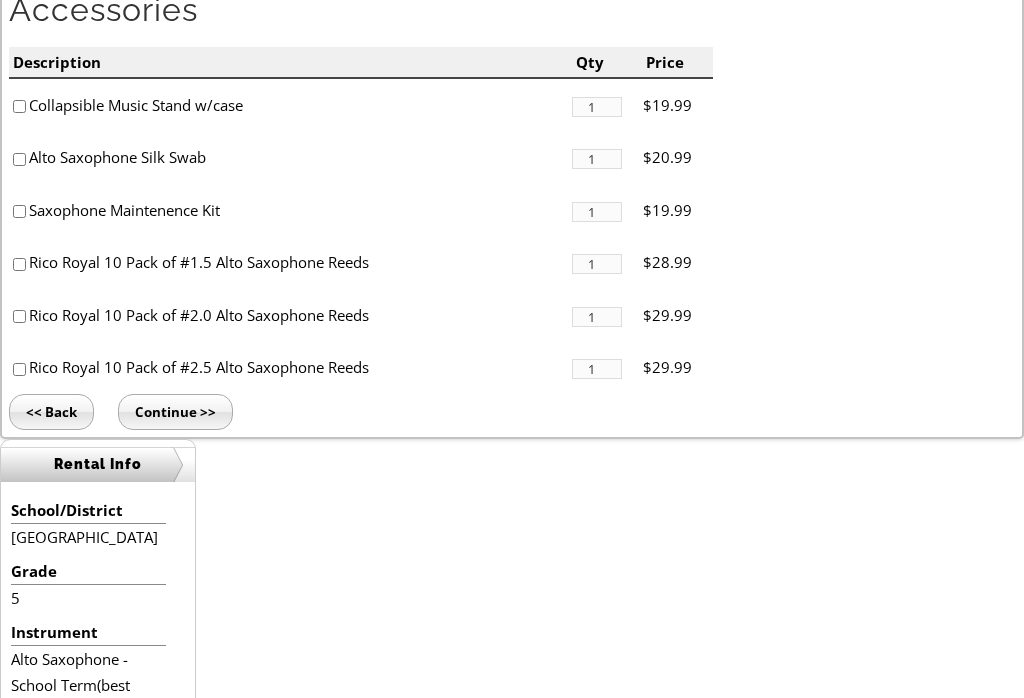 click at bounding box center (19, 106) 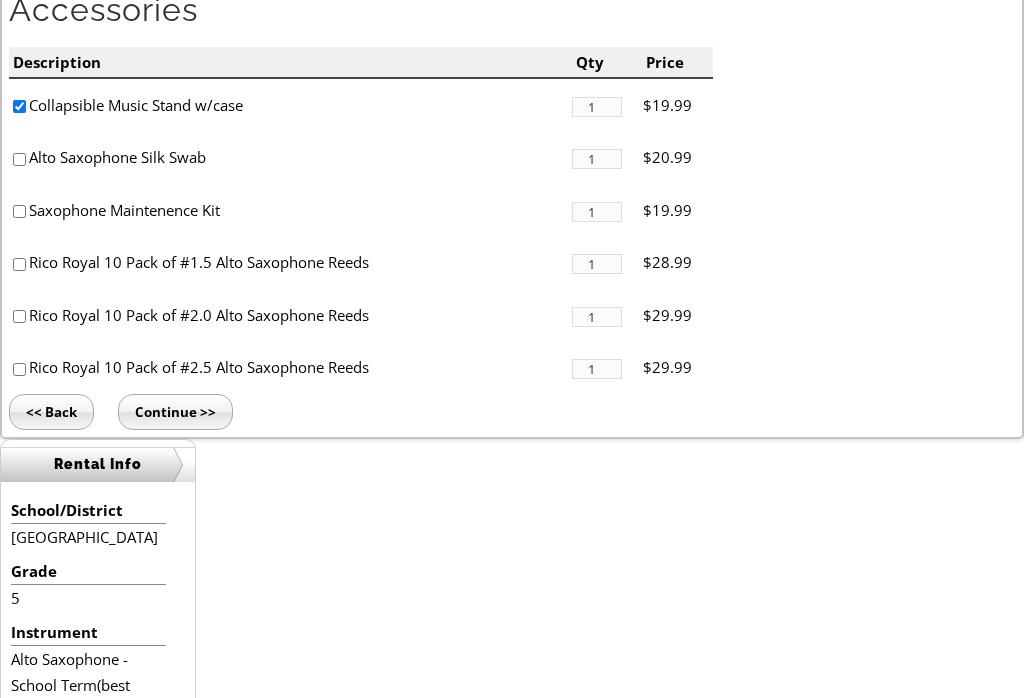 click on "Rico Royal 10 Pack of #1.5 Alto Saxophone Reeds" at bounding box center [290, 262] 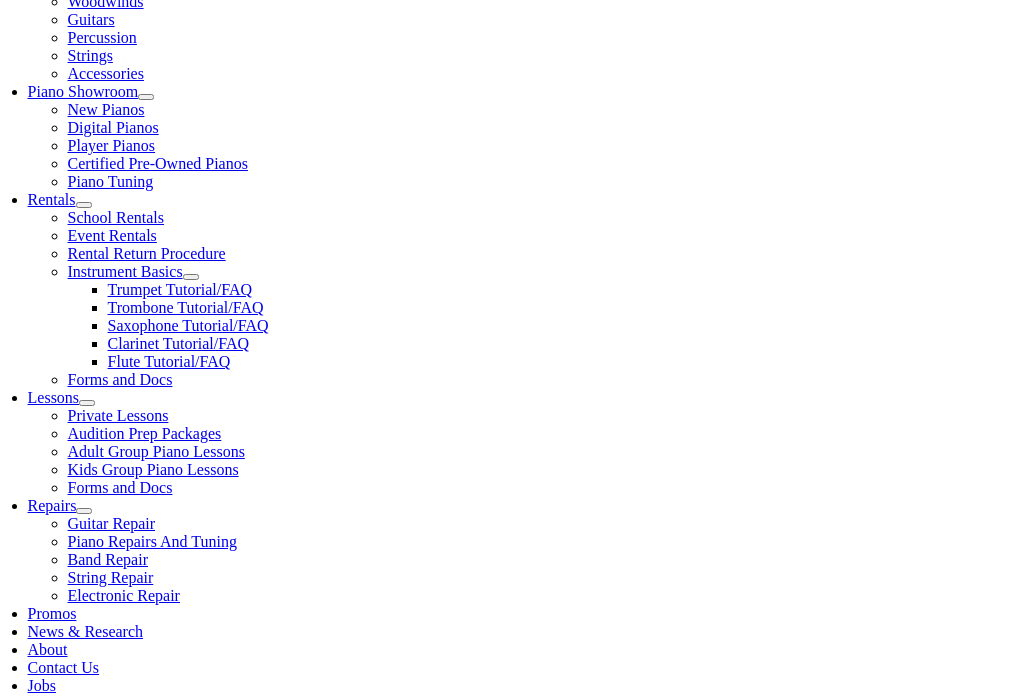 click on "Accessories" at bounding box center [520, 1067] 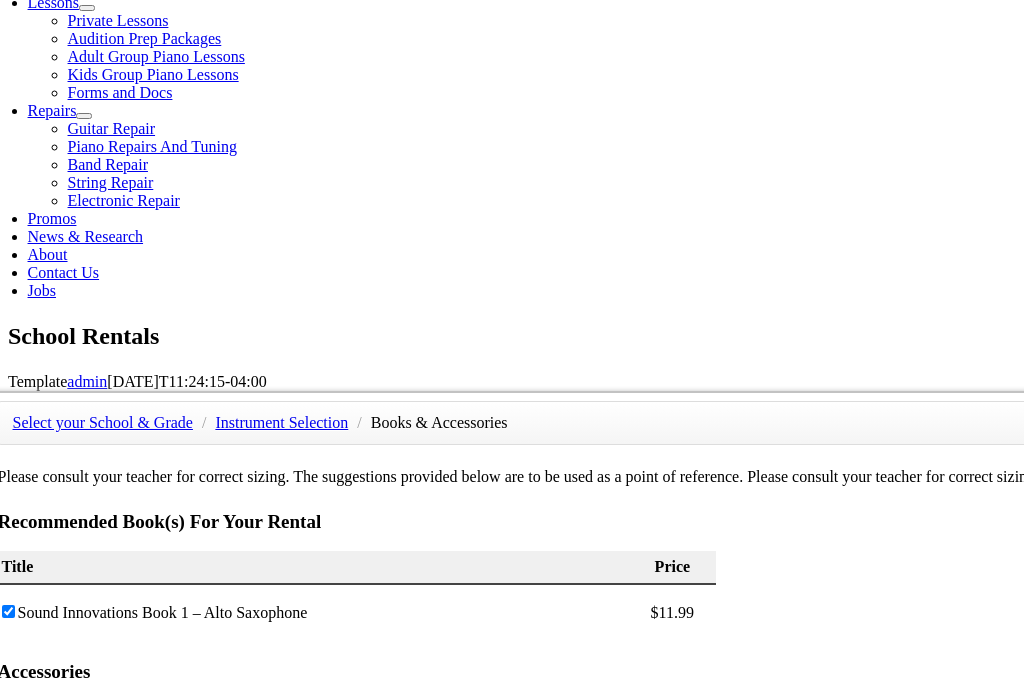 scroll, scrollTop: 927, scrollLeft: 0, axis: vertical 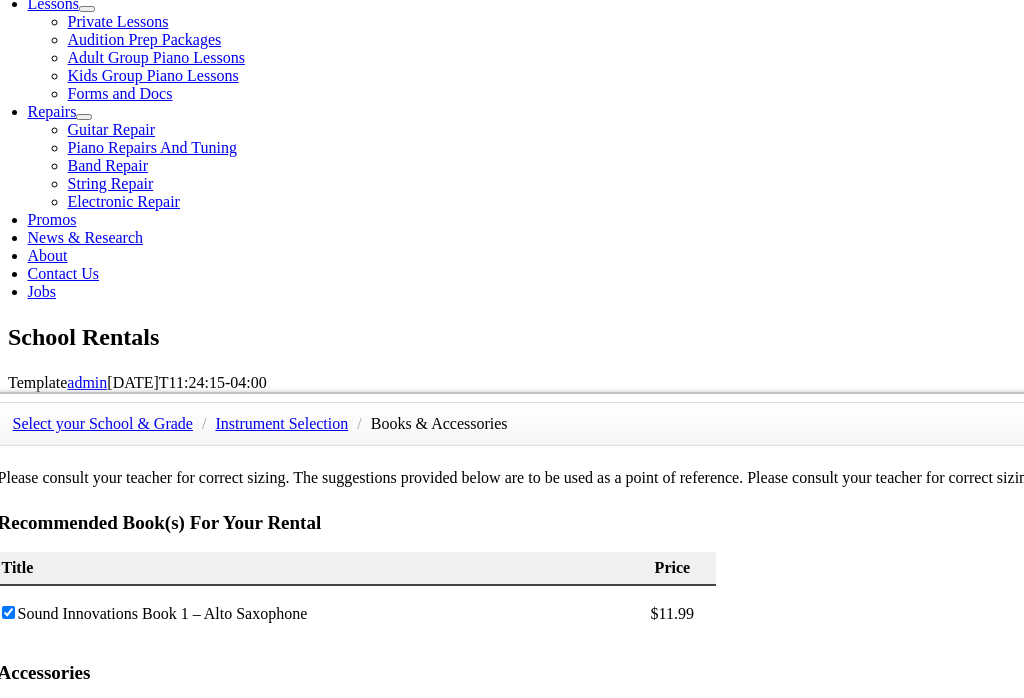 click on "Continue >>" at bounding box center [162, 1088] 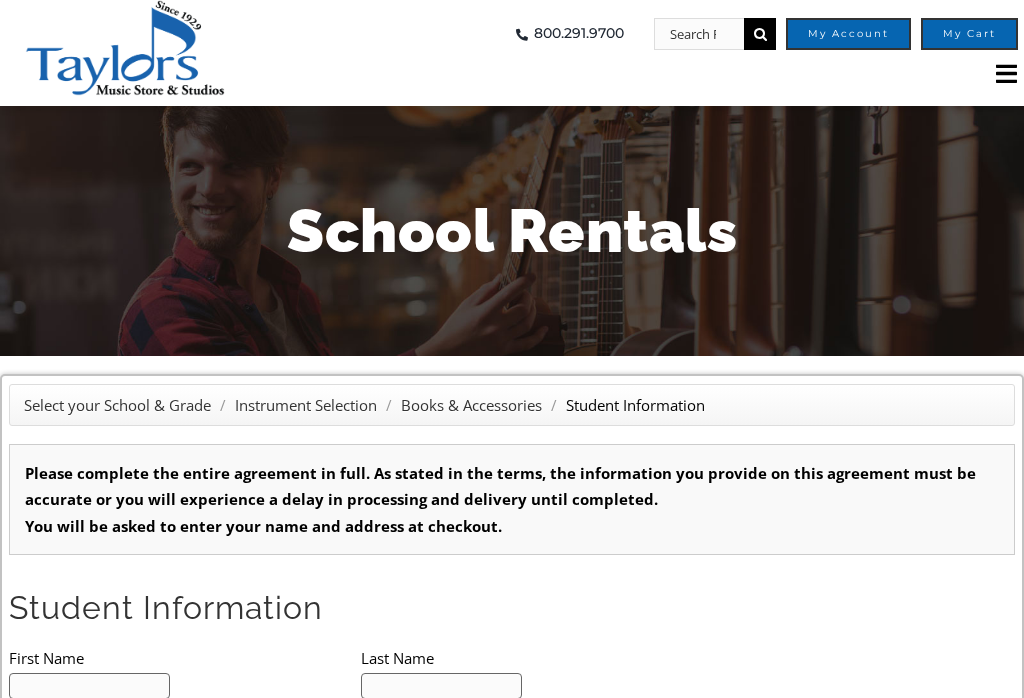 scroll, scrollTop: 0, scrollLeft: 0, axis: both 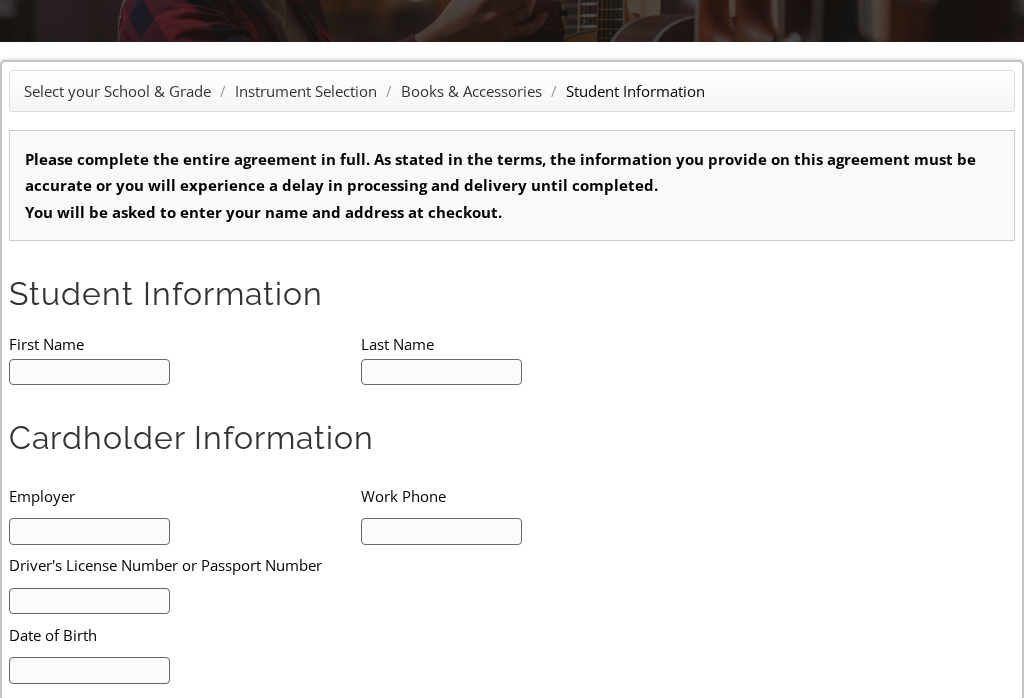 click at bounding box center [89, 372] 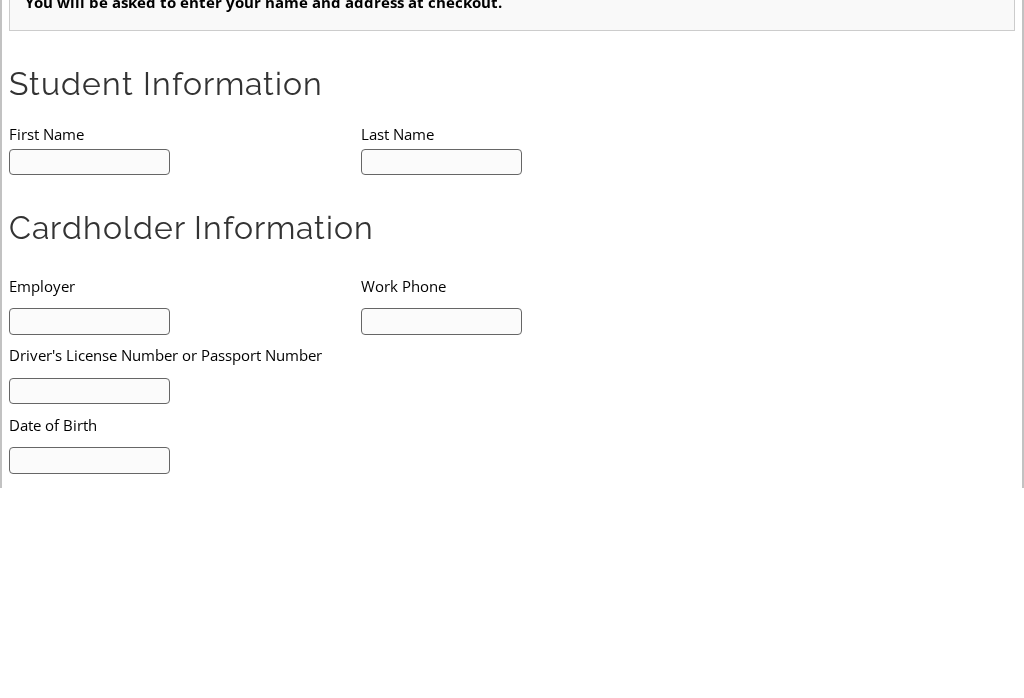 type on "1" 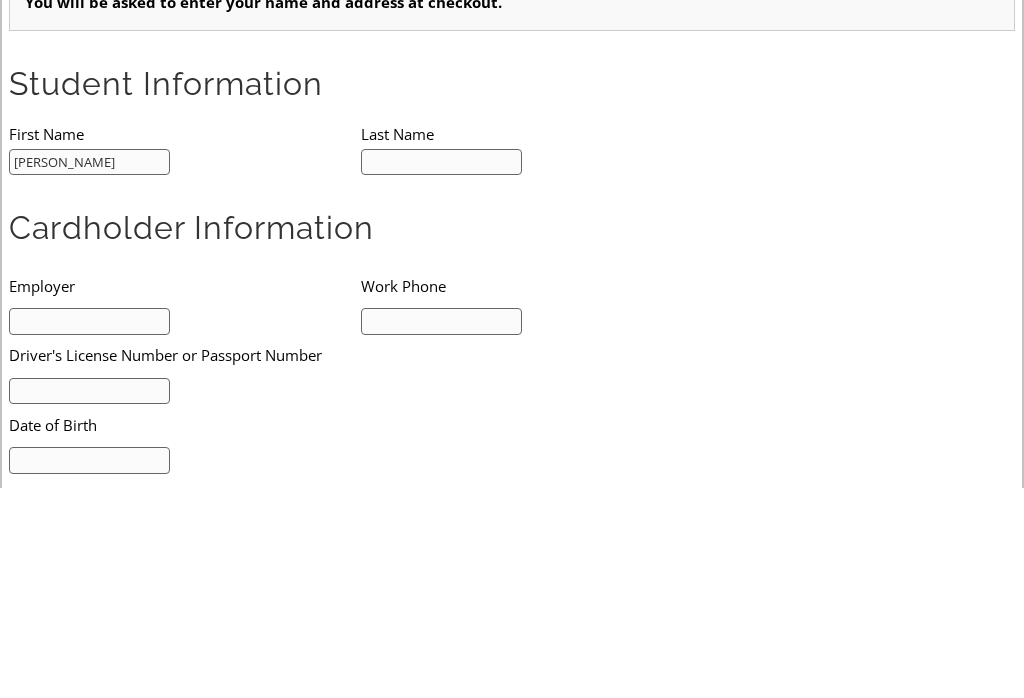 type on "Anton" 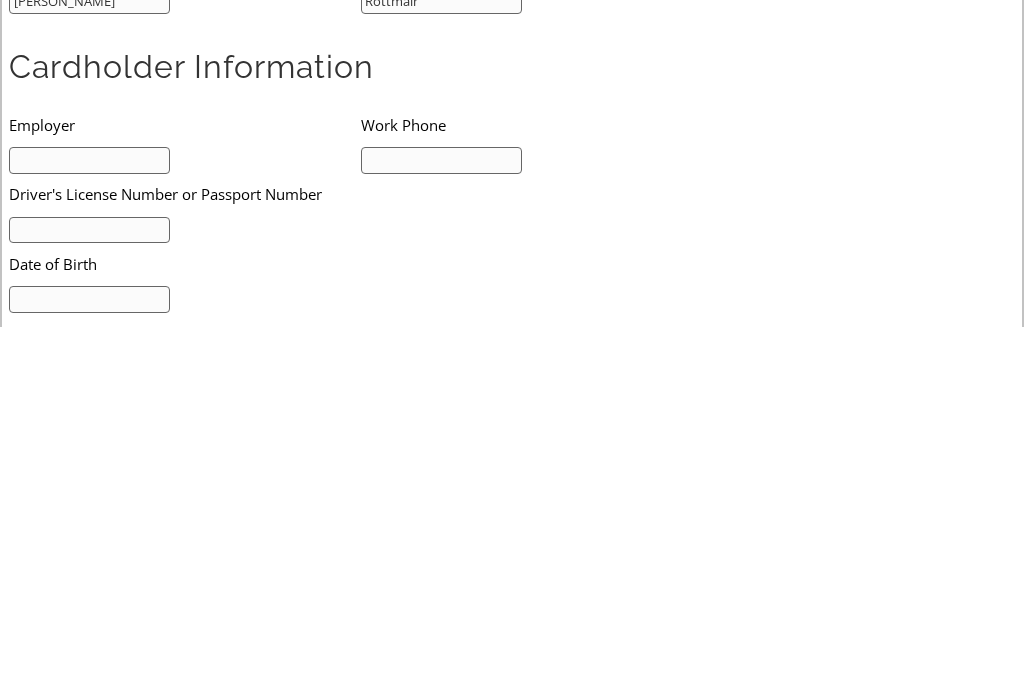 scroll, scrollTop: 0, scrollLeft: 0, axis: both 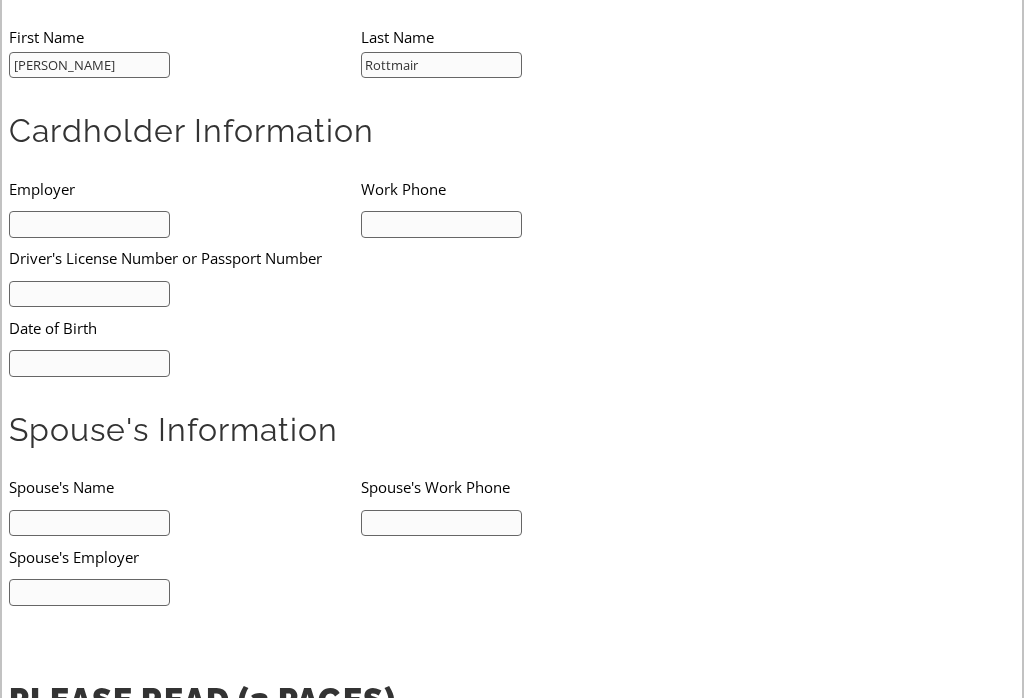 click at bounding box center (441, 225) 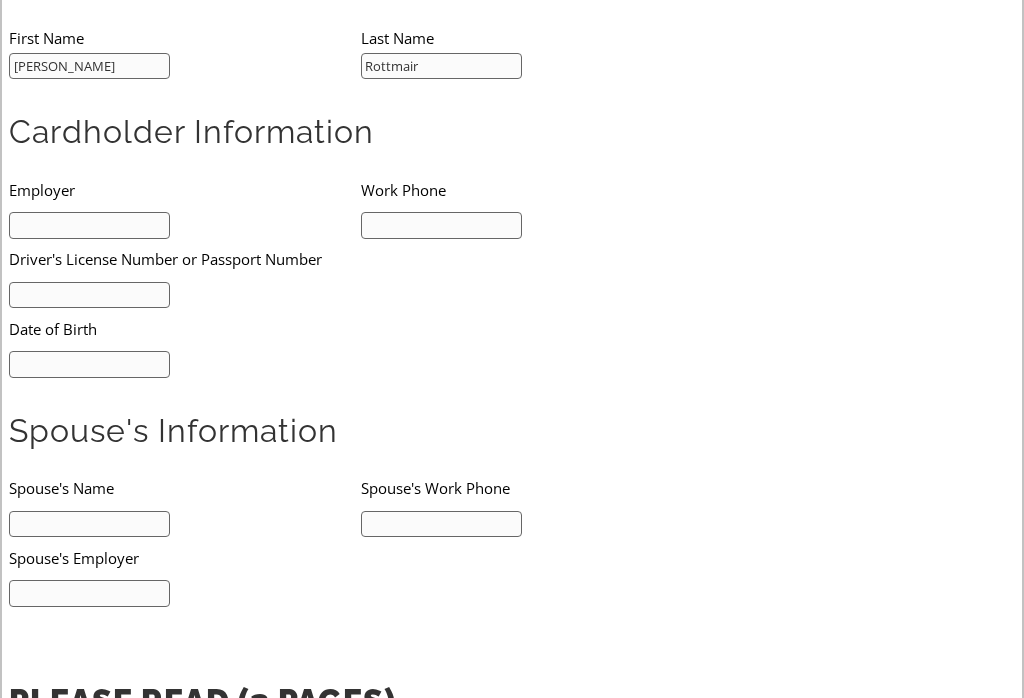 type on "4846864757" 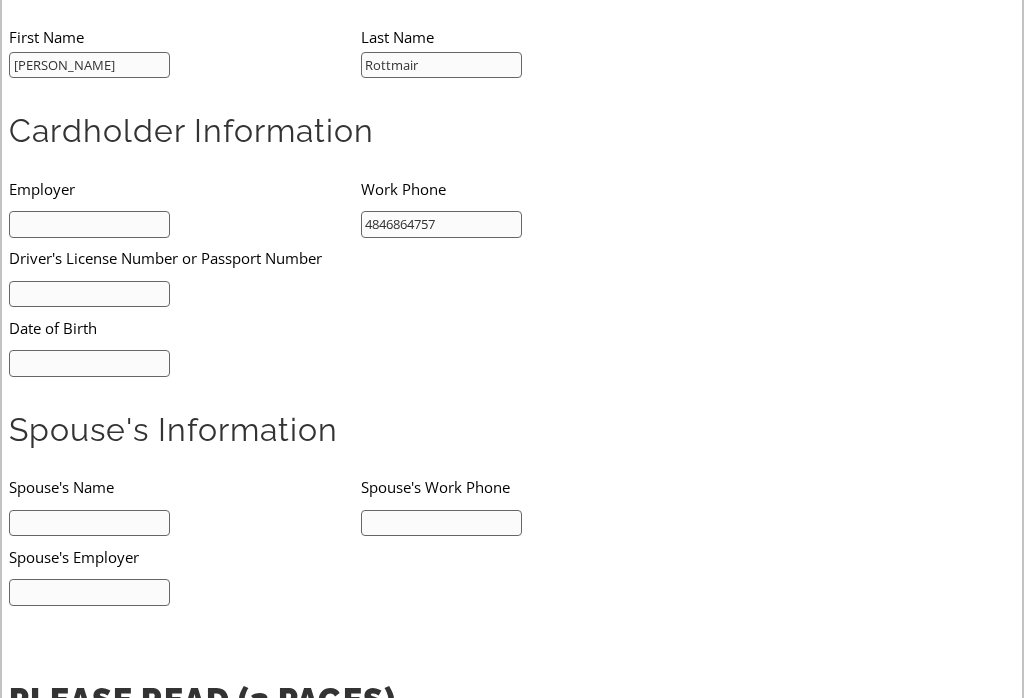 click at bounding box center [89, 295] 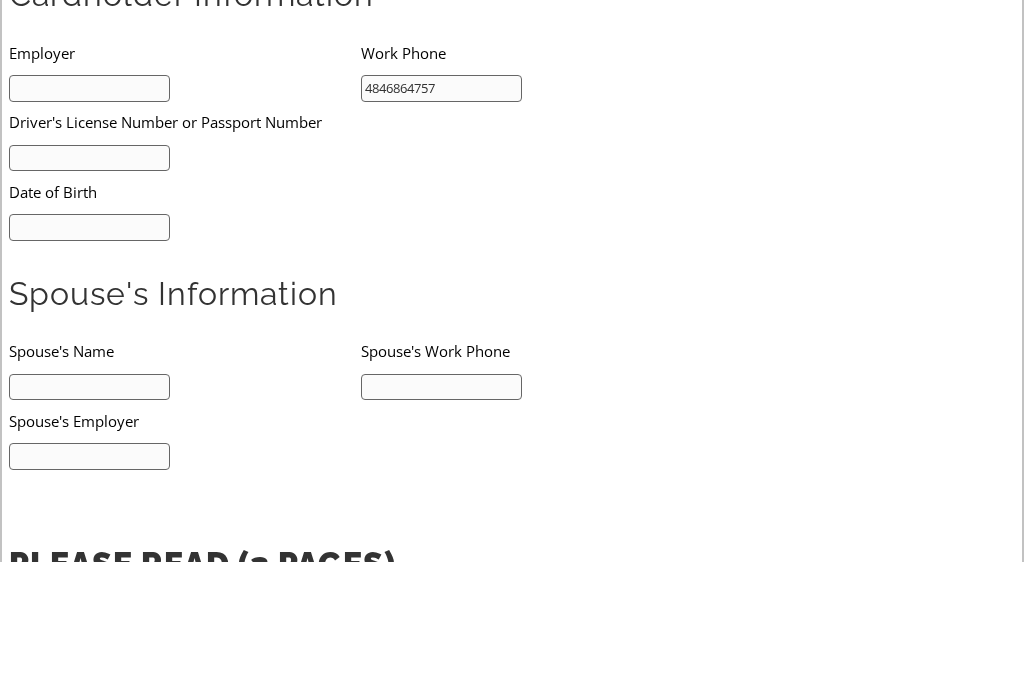scroll, scrollTop: 0, scrollLeft: 0, axis: both 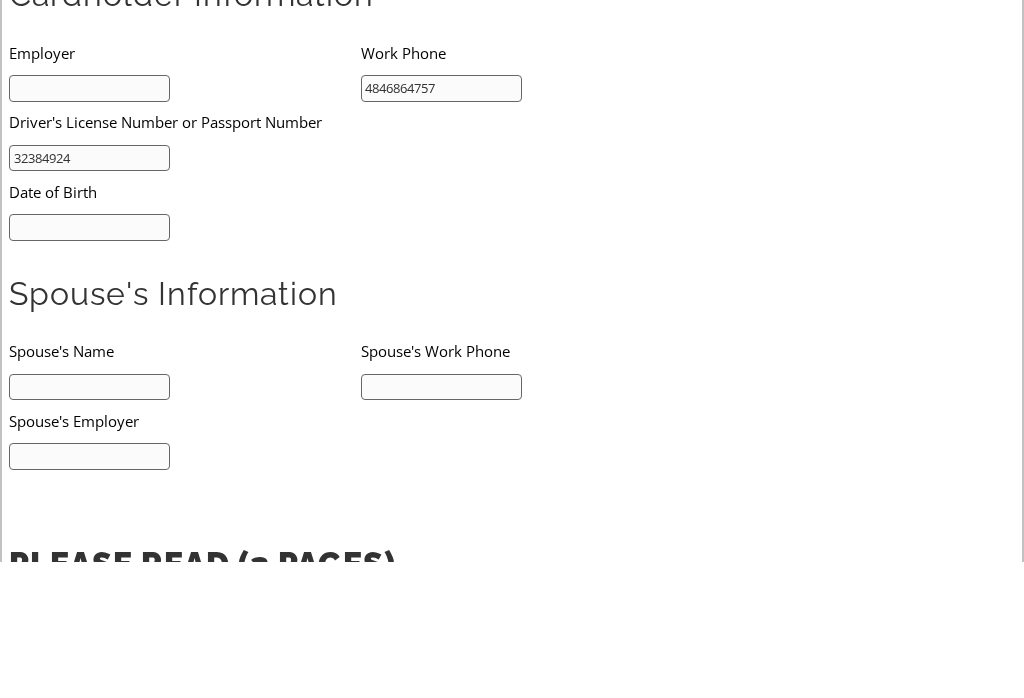 type on "32384924" 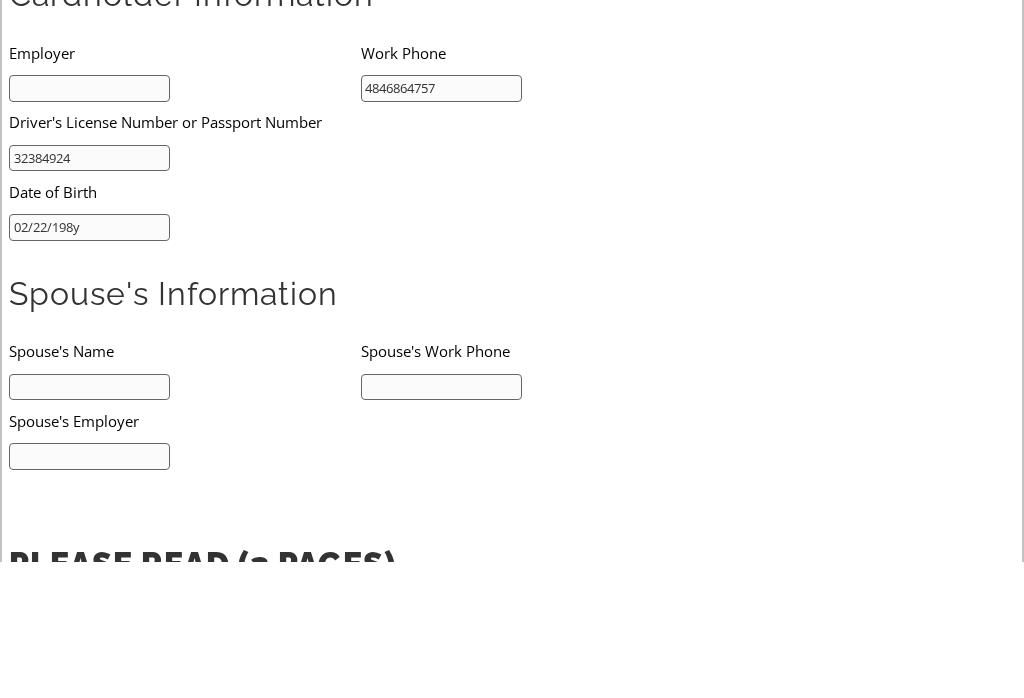 type on "02/22/1985" 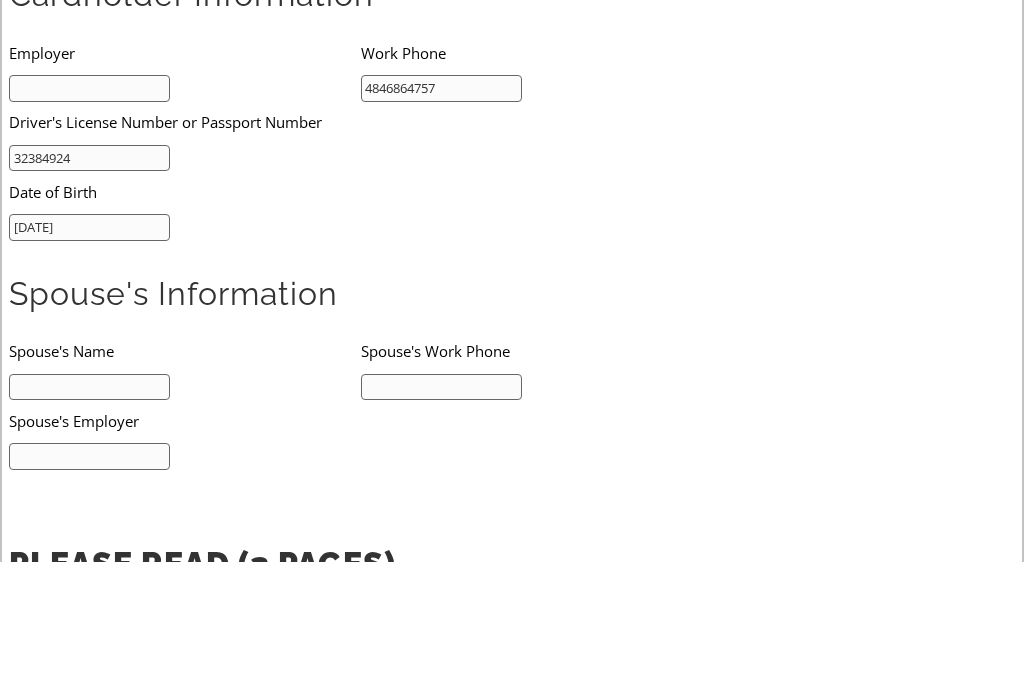 scroll, scrollTop: 757, scrollLeft: 0, axis: vertical 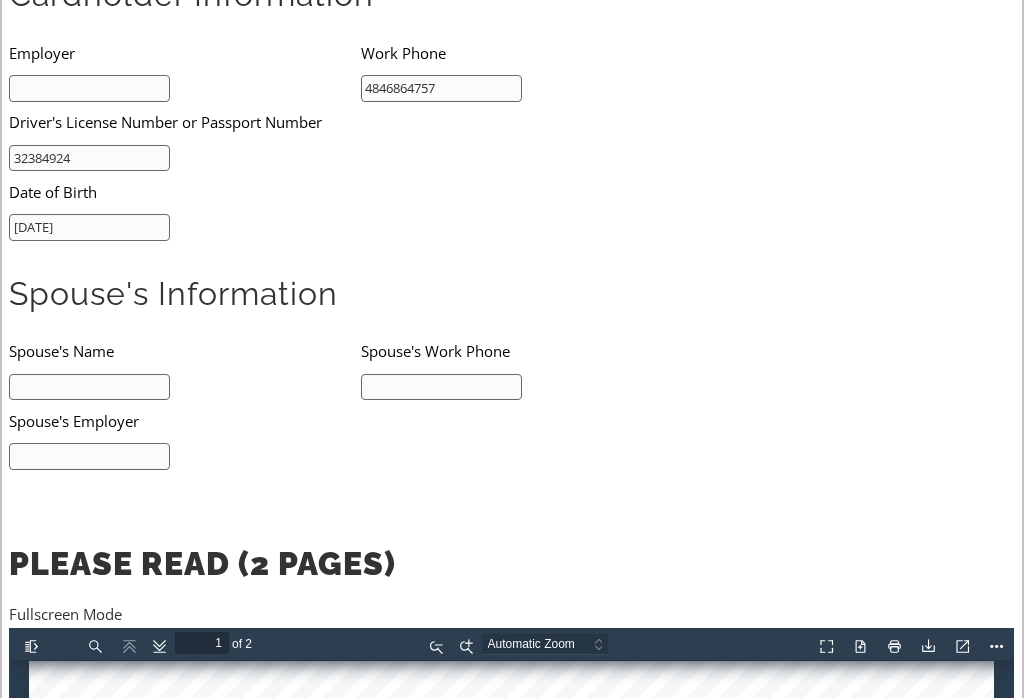 click at bounding box center [89, 387] 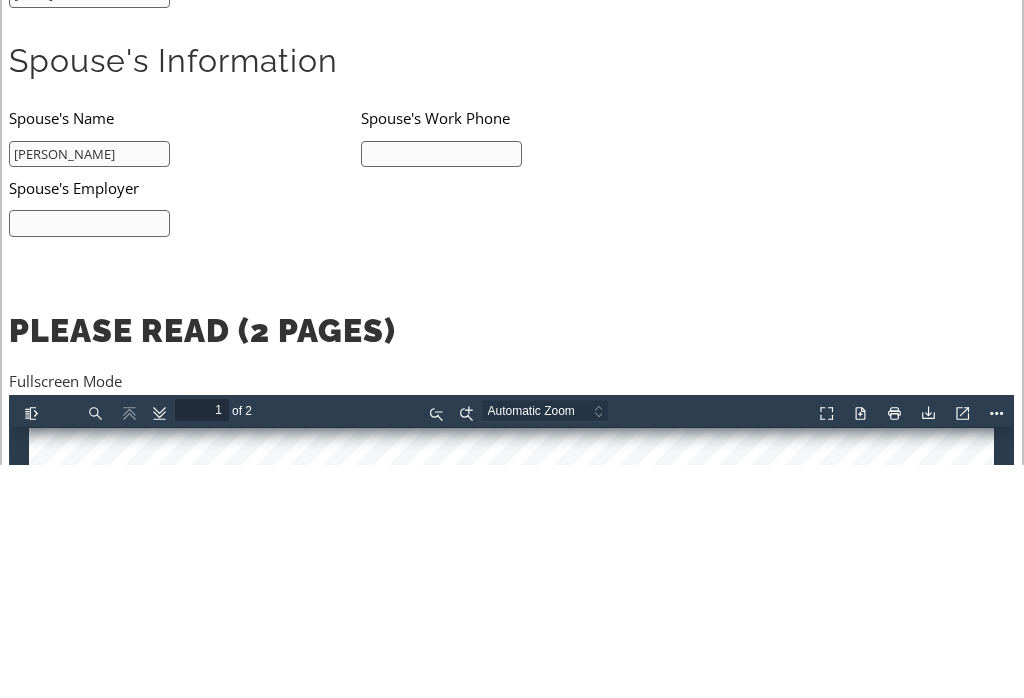 type on "Chris Rottmair" 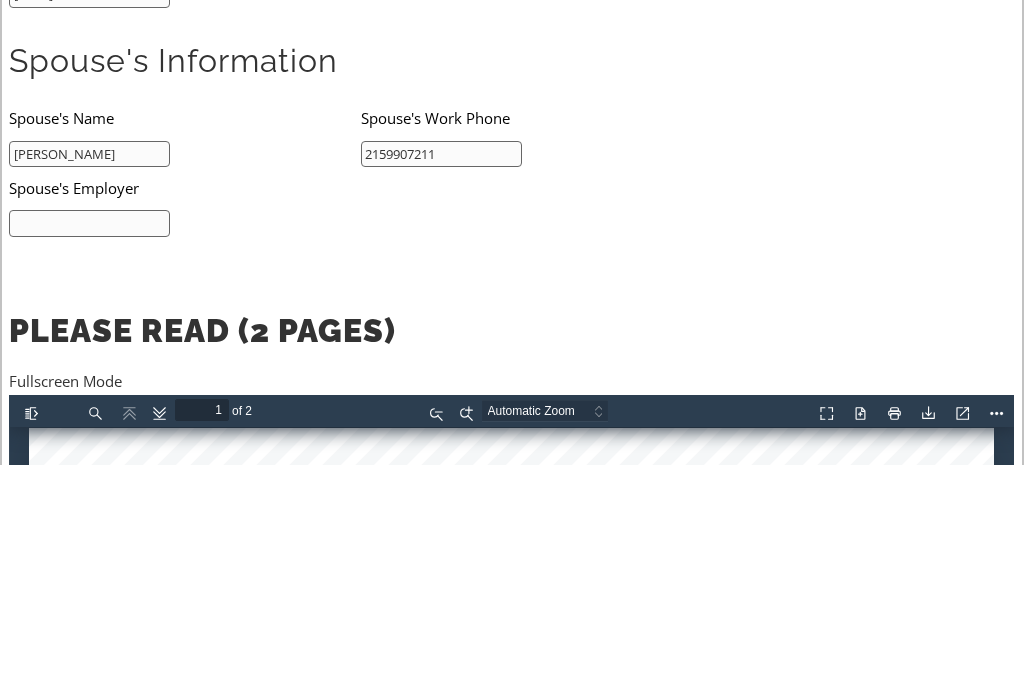 type on "2159907211" 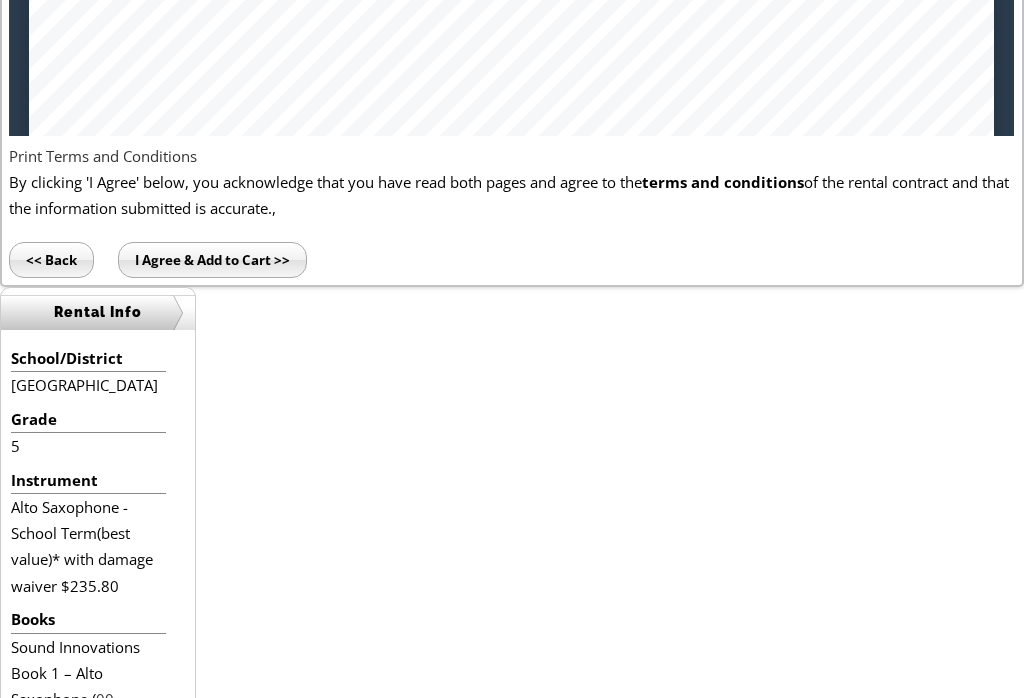 scroll, scrollTop: 1515, scrollLeft: 0, axis: vertical 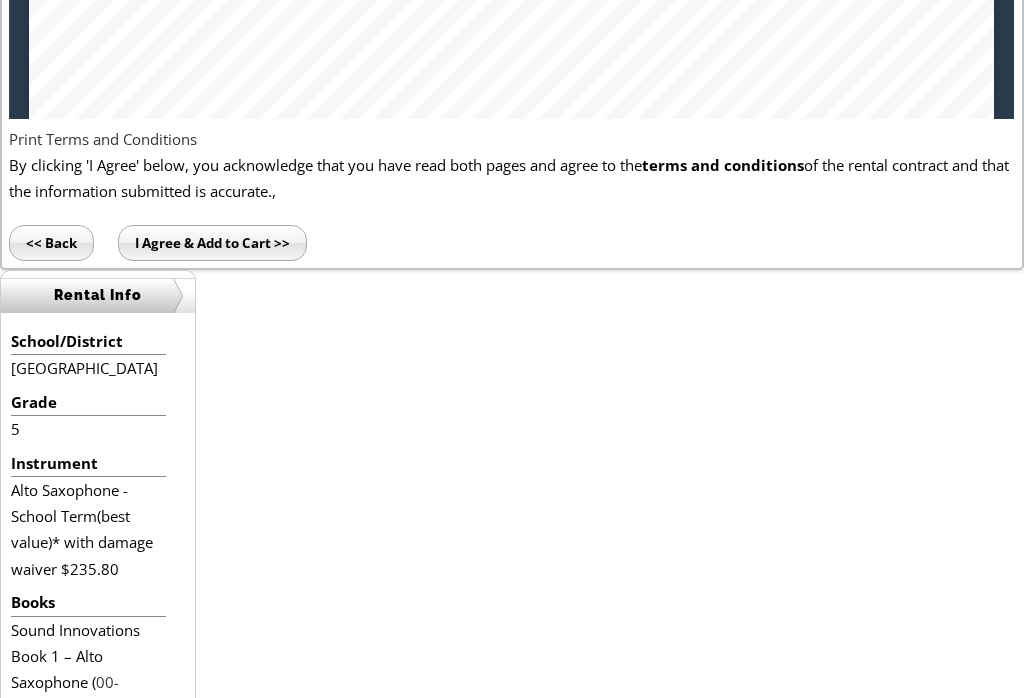 type on "Edro" 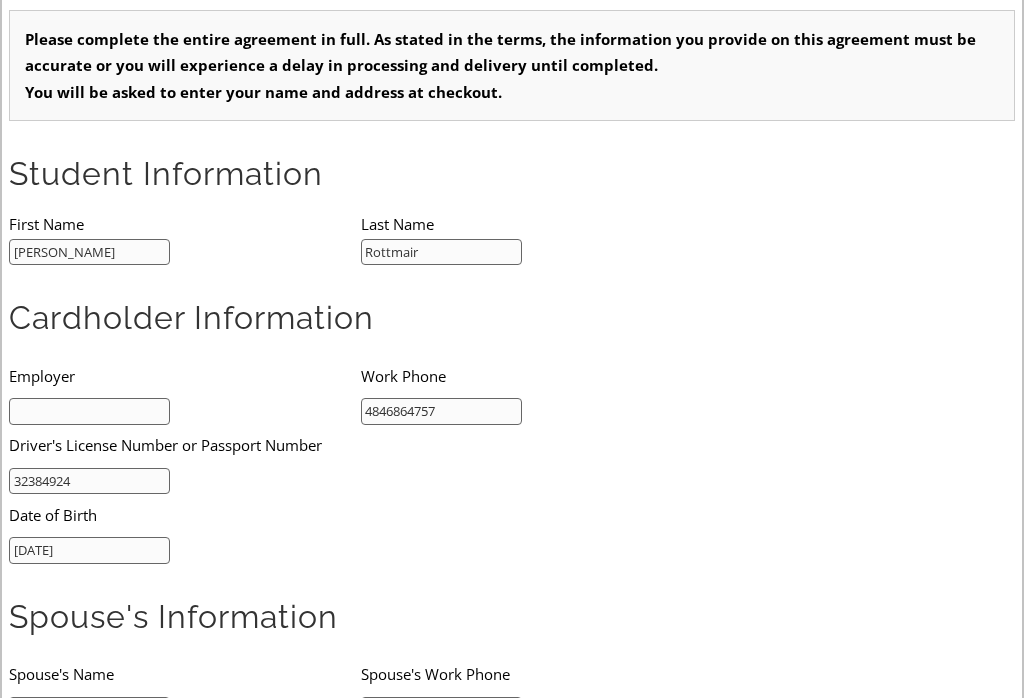 scroll, scrollTop: 433, scrollLeft: 0, axis: vertical 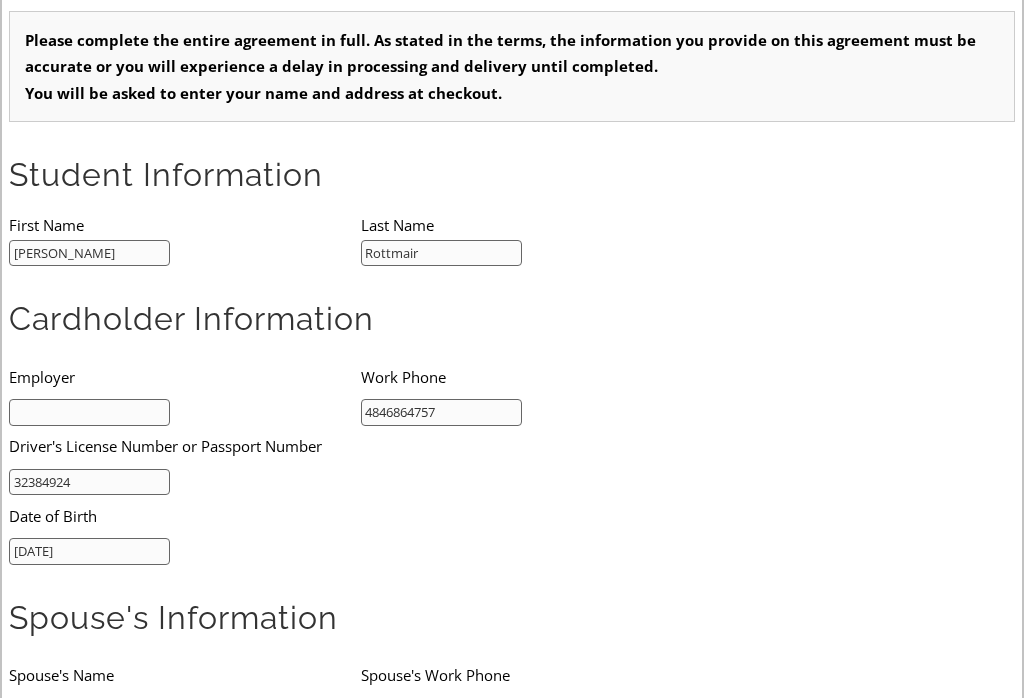 click at bounding box center [89, 412] 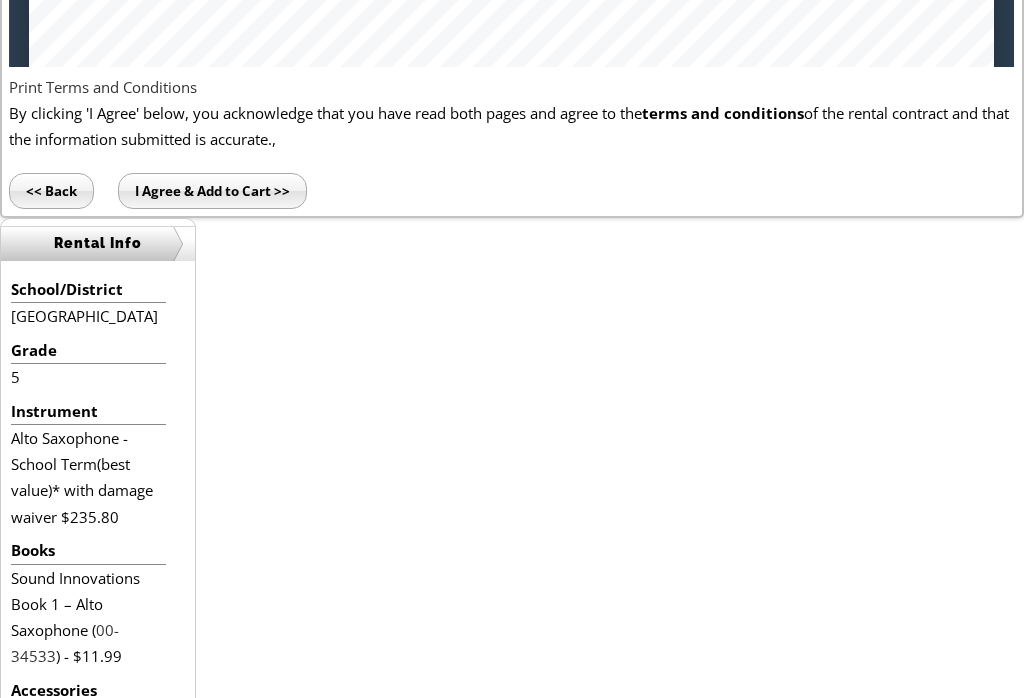 scroll, scrollTop: 1567, scrollLeft: 0, axis: vertical 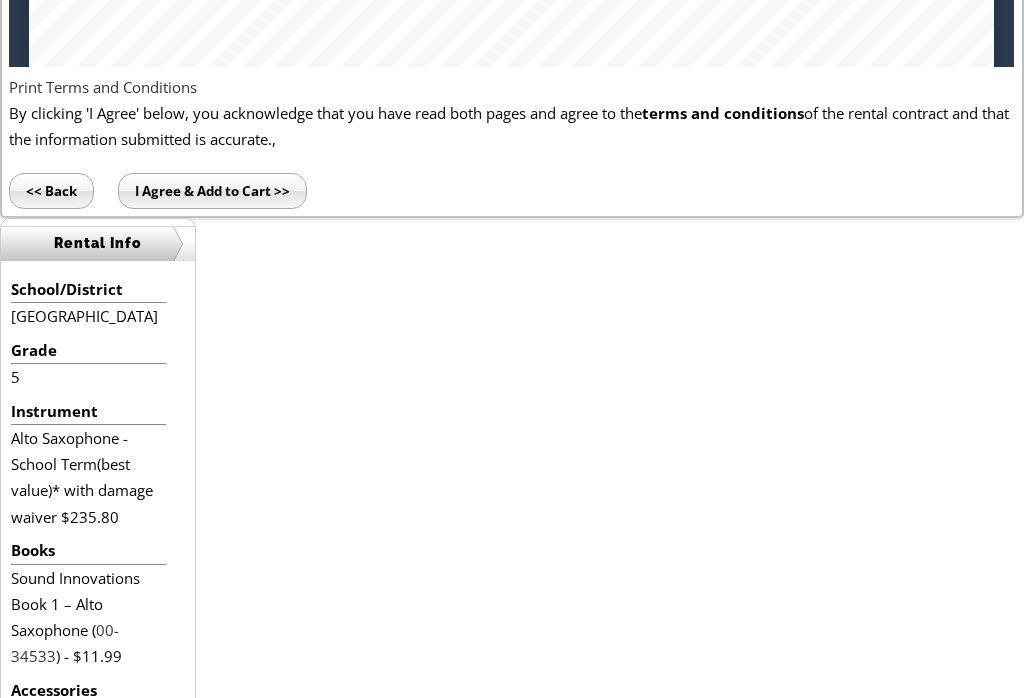 type on "Edro" 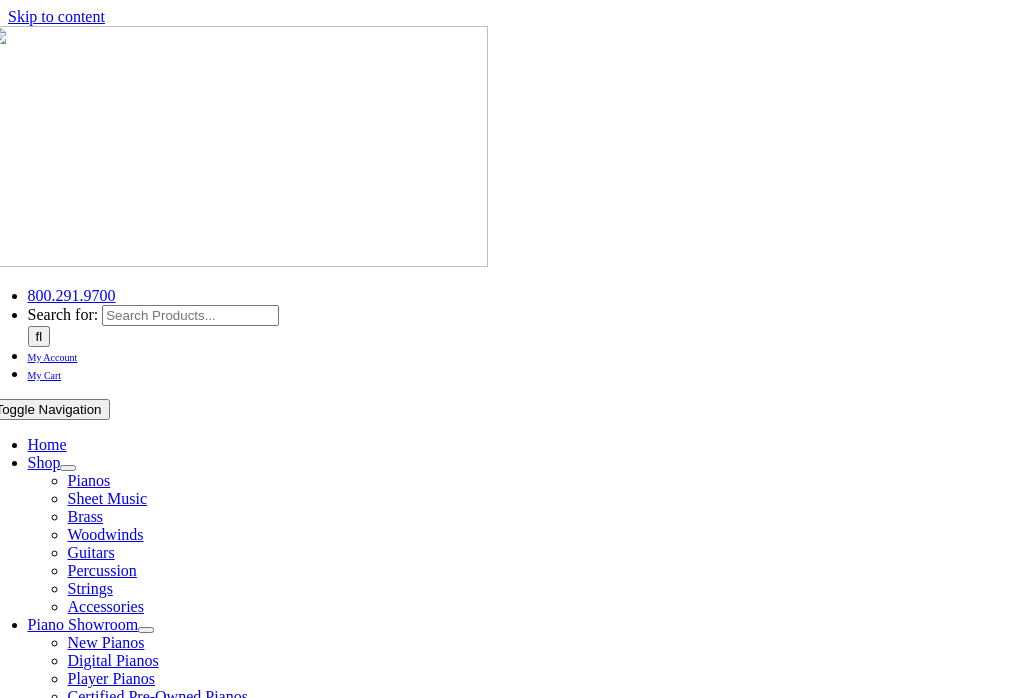 scroll, scrollTop: 303, scrollLeft: 0, axis: vertical 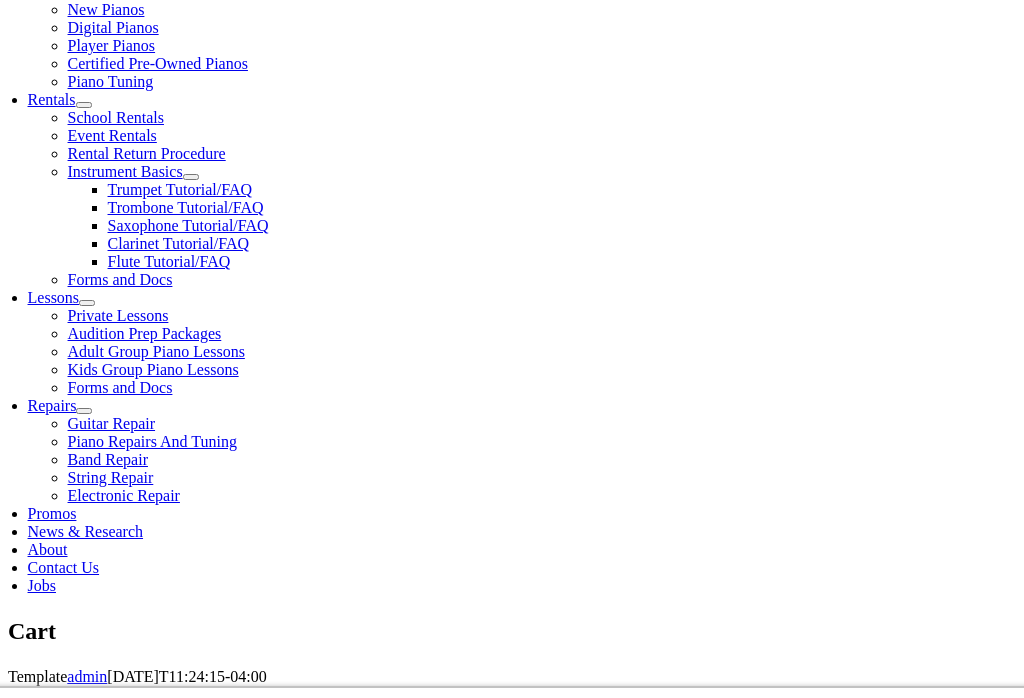 click on "Alabama Alaska  Arizona Arkansas California  Colorado Connecticut Delaware D. C. Florida Georgia  Hawaii Idaho Illinois Indiana Iowa Kansas Kentucky Louisiana Maine Maryland Massachusetts Michigan Minnesota Mississippi Missouri Montana Nebraska Nevada New Hampshire New Jersey New Mexico New York North Carolina North Dakota Ohio Oklahoma Oregon Pennsylvania Rhode Island South Carolina South Dakota Tennessee Texas Utah Vermont Virginia Washington West Virginia Wisconsin Wyoming Armed Forces (AA) Armed Forces (AE) Armed Forces (AP)" at bounding box center (866, 1241) 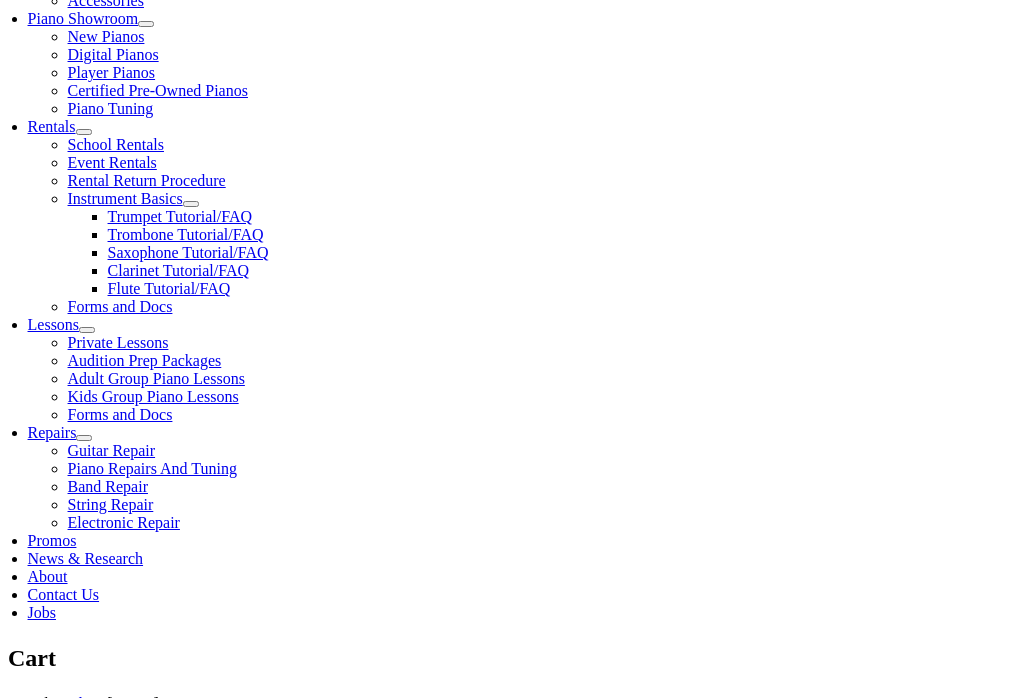 scroll, scrollTop: 606, scrollLeft: 0, axis: vertical 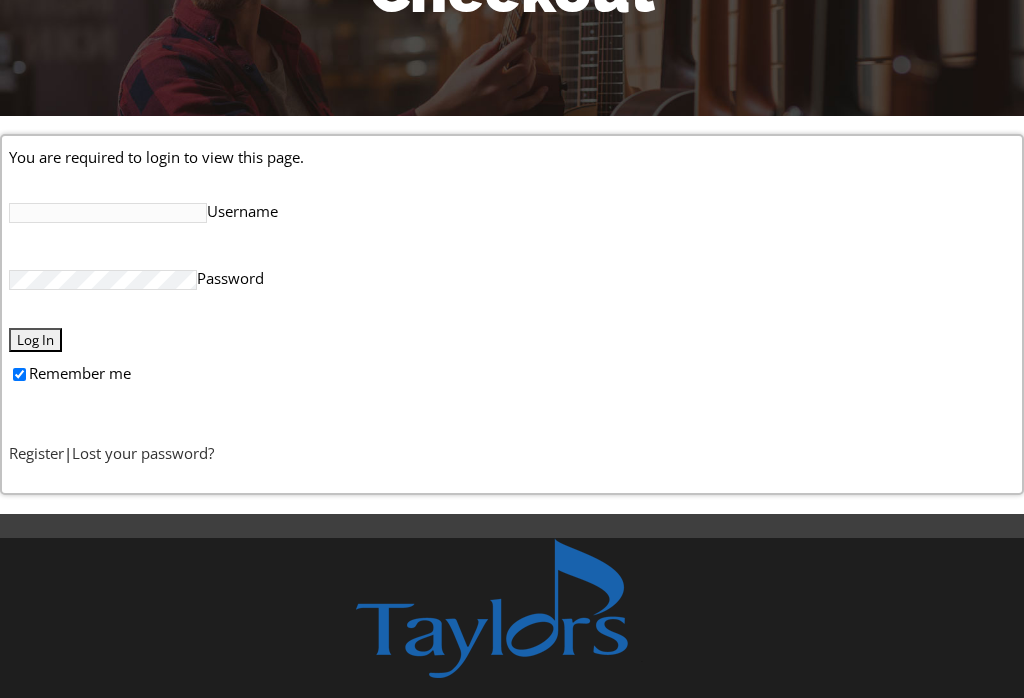 click on "Register" at bounding box center (36, 453) 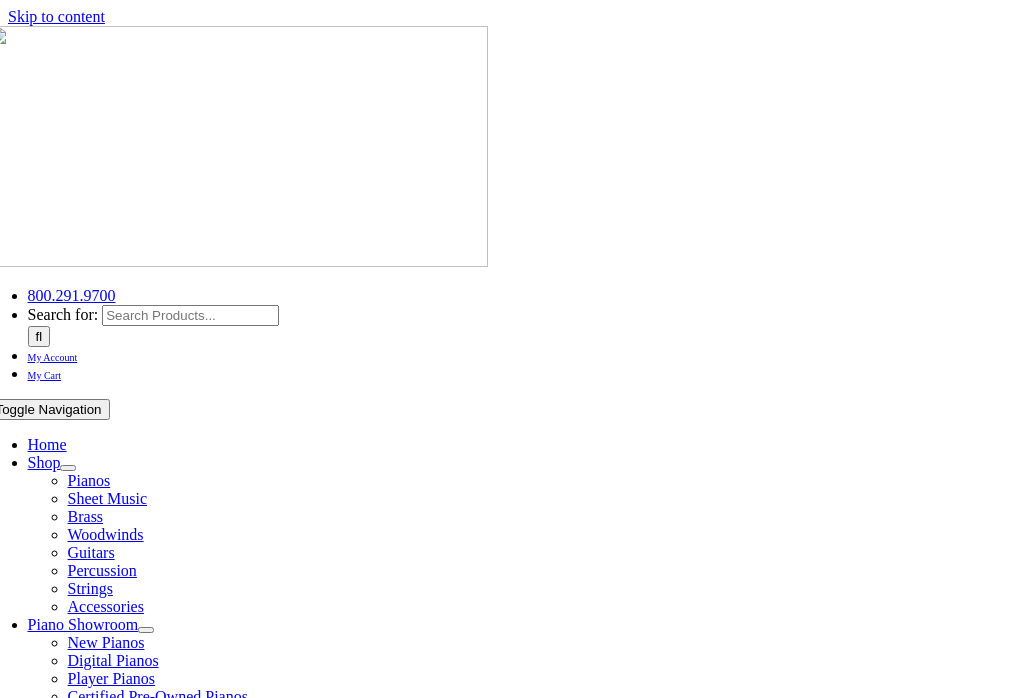 select on "PA" 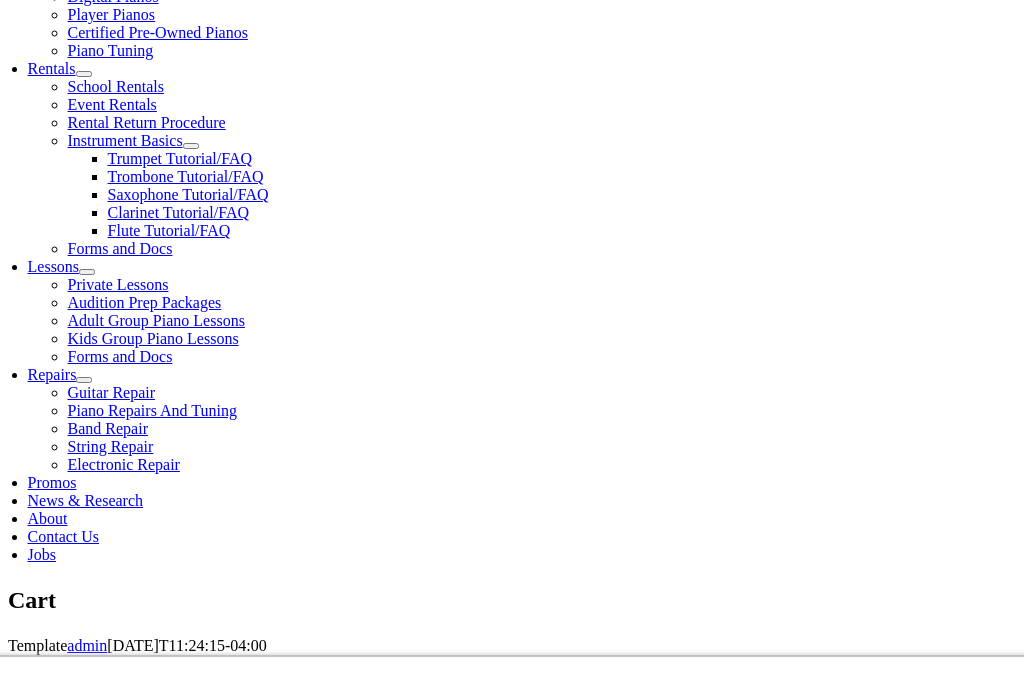 scroll, scrollTop: 664, scrollLeft: 0, axis: vertical 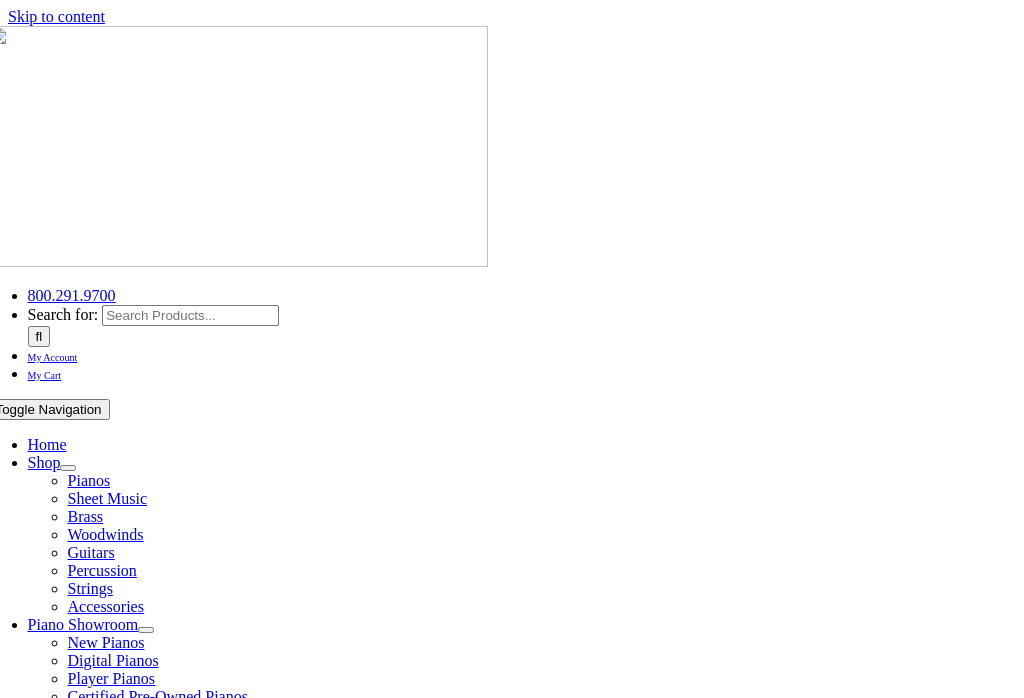 select 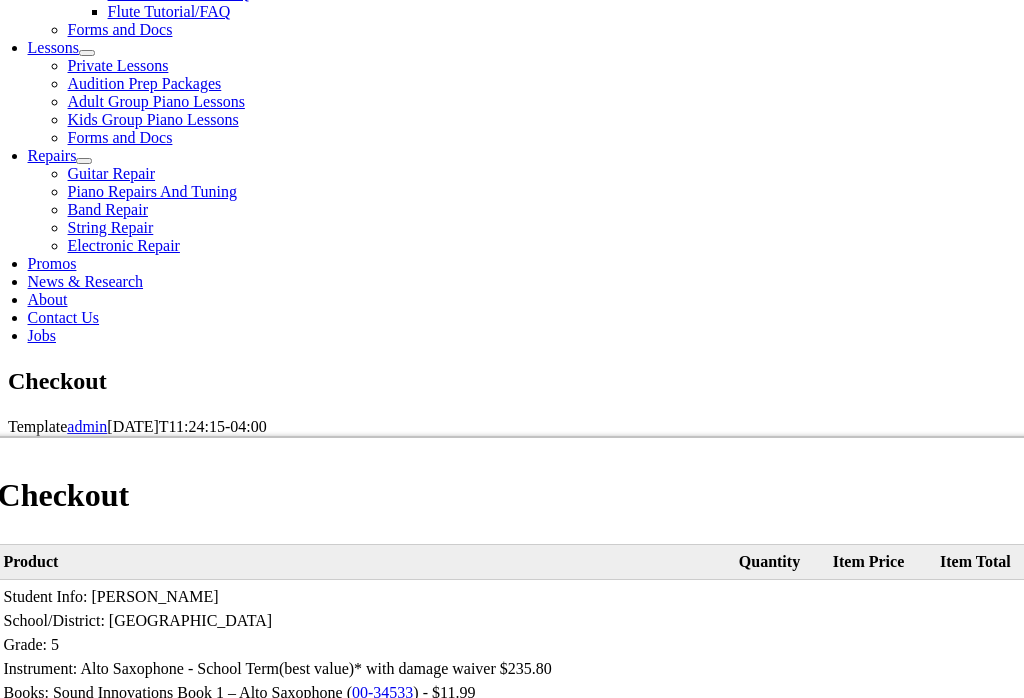 scroll, scrollTop: 883, scrollLeft: 0, axis: vertical 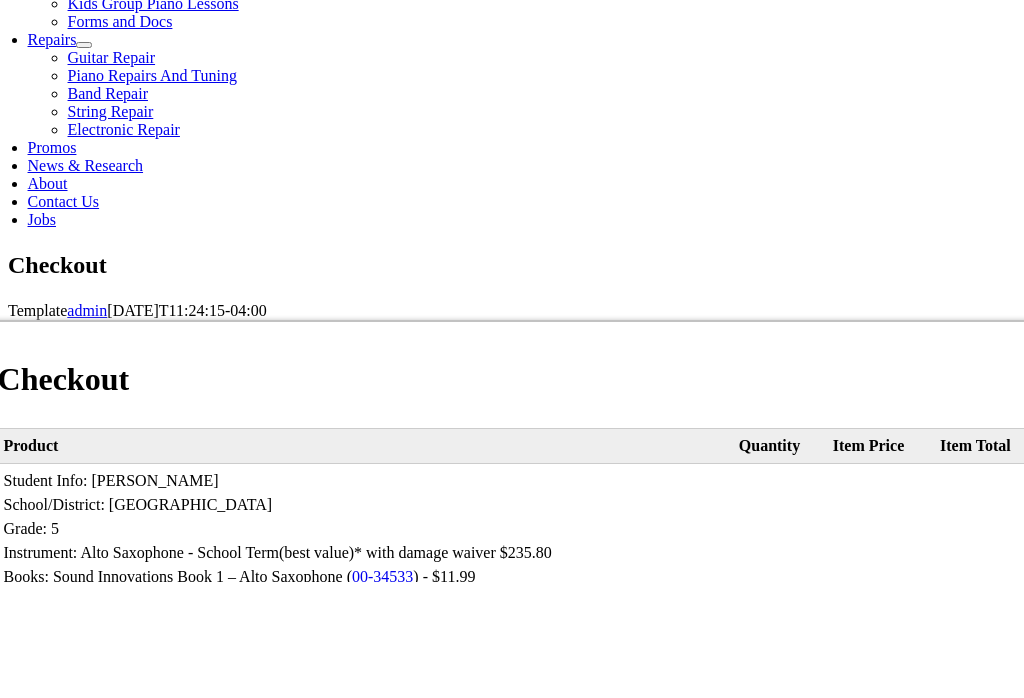 type on "2007 [GEOGRAPHIC_DATA]" 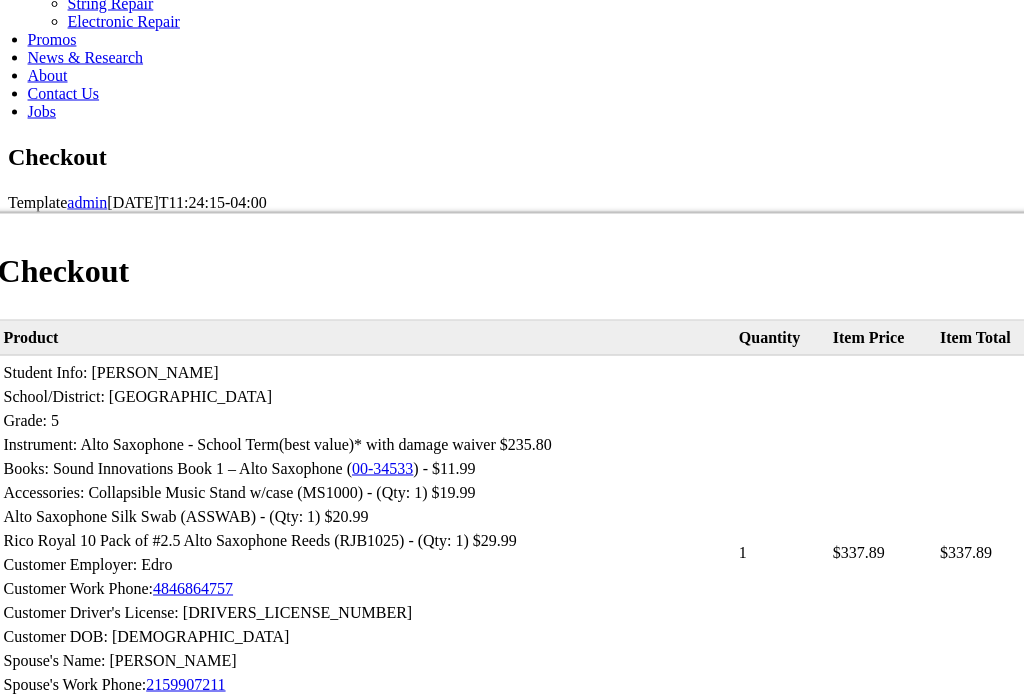 select on "PA" 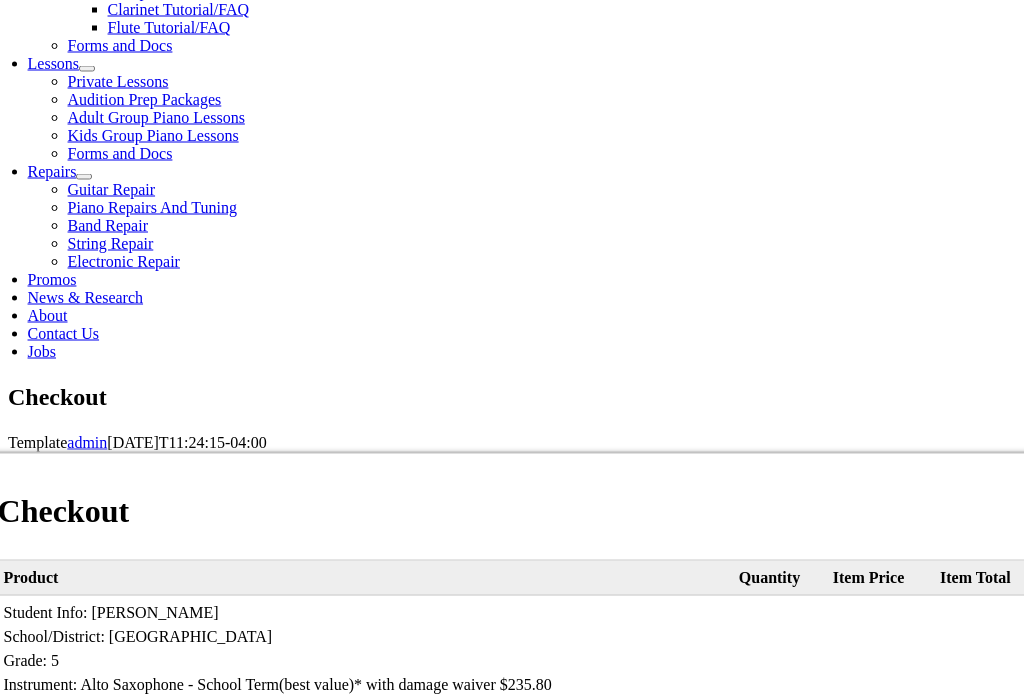 click on "MasterCard
Visa
American Express
Discover" at bounding box center (698, 1180) 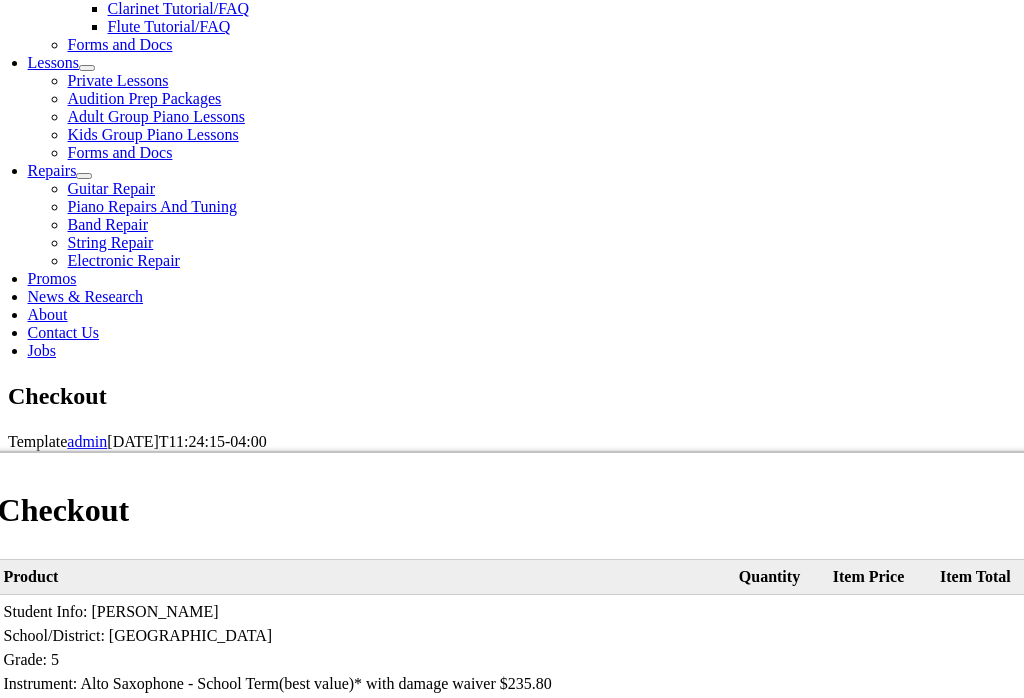 select on "visa" 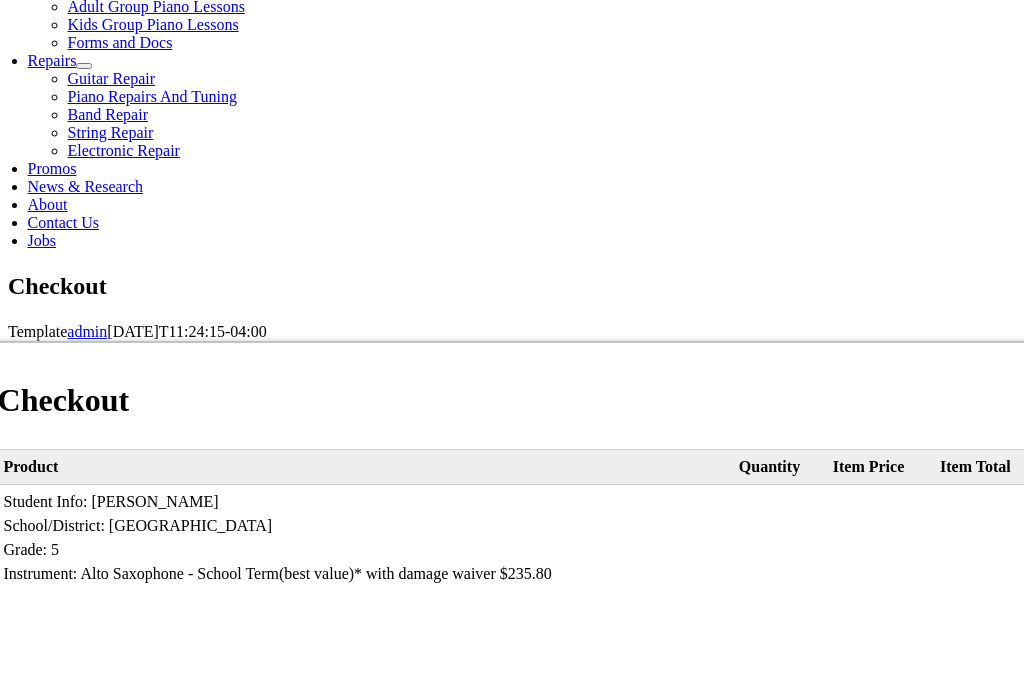 type on "[CREDIT_CARD_NUMBER]" 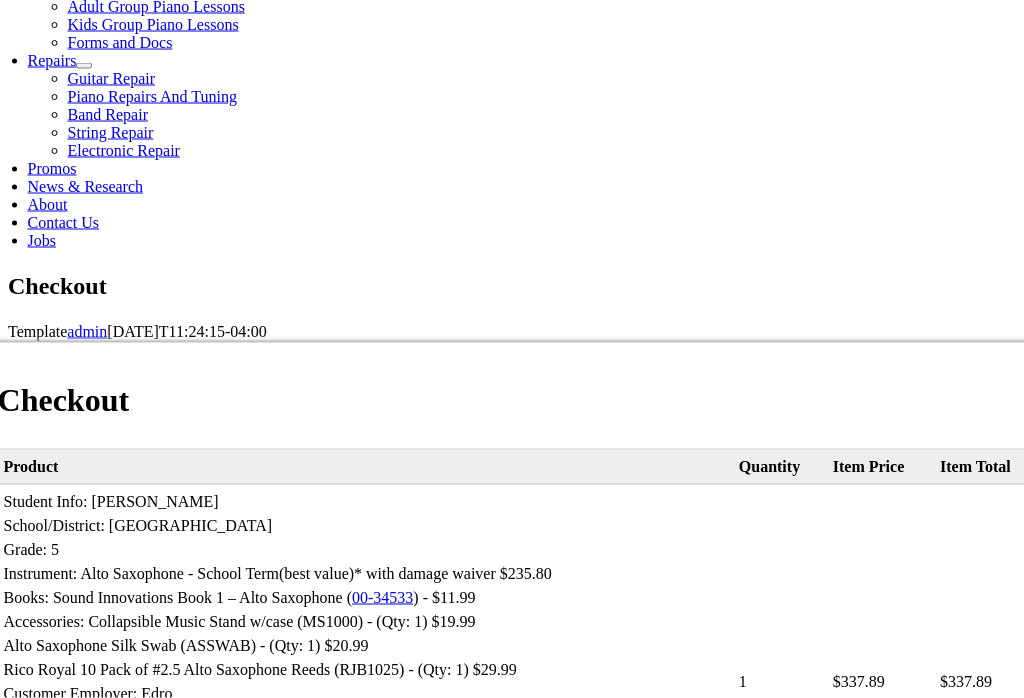 select on "11" 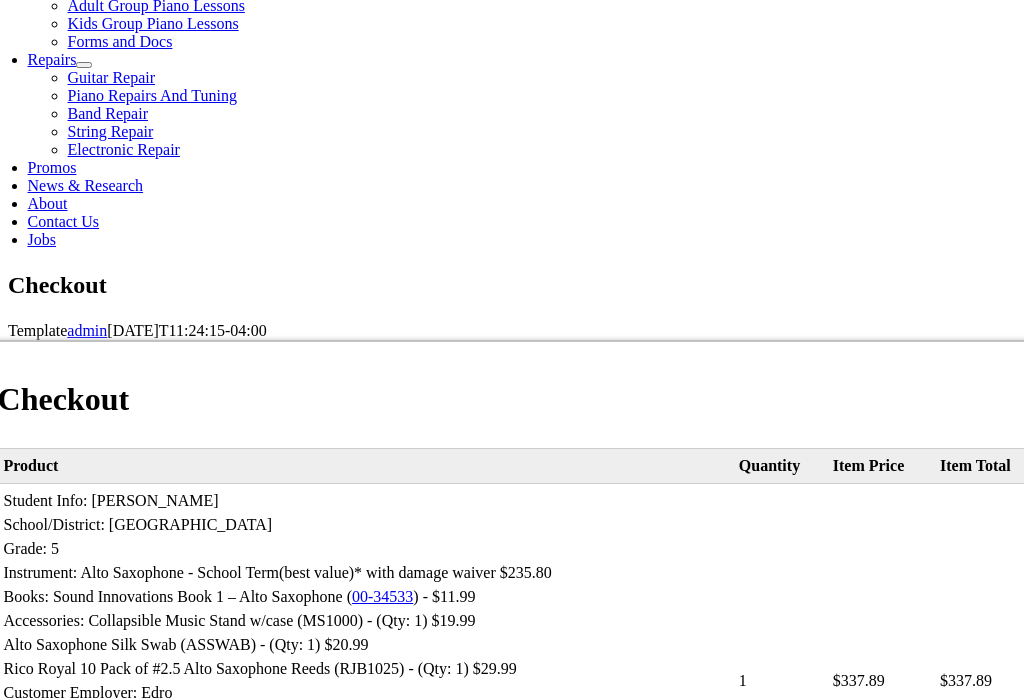 click on "2025
2026
2027
2028
2029
2030
2031
2032
2033
2034
2035
2036
2037" at bounding box center [701, 1172] 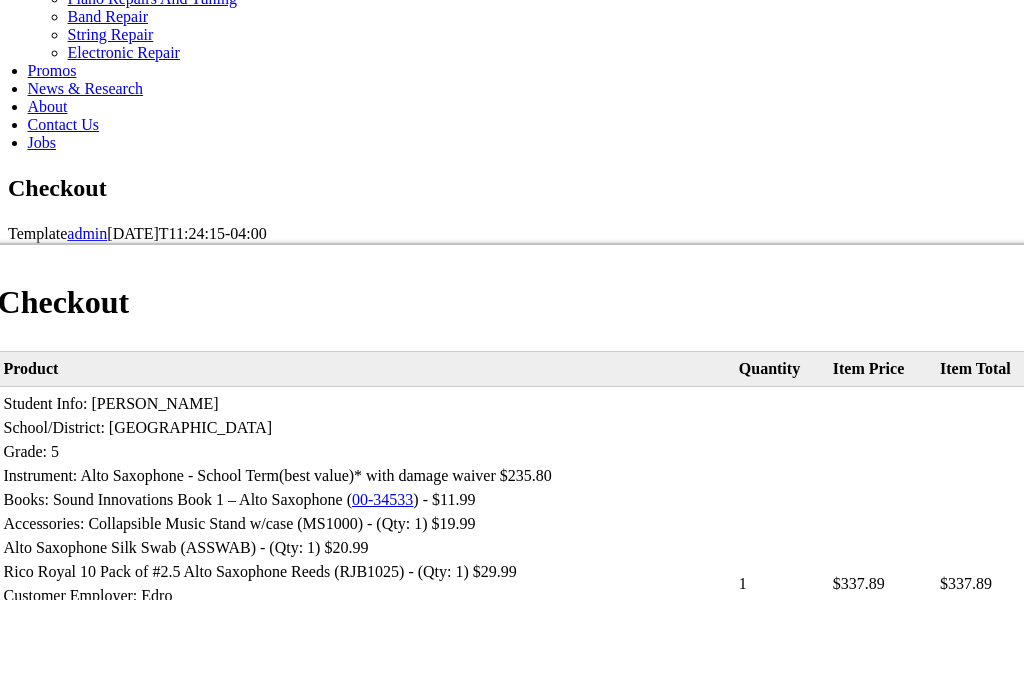 type on "9" 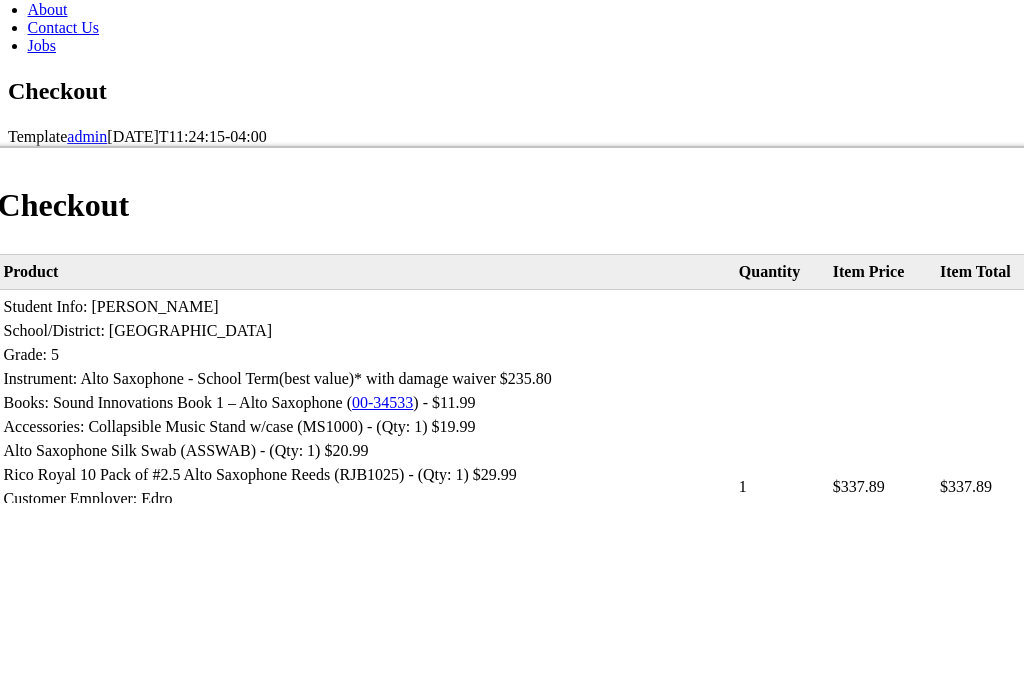type on "[EMAIL_ADDRESS][DOMAIN_NAME]" 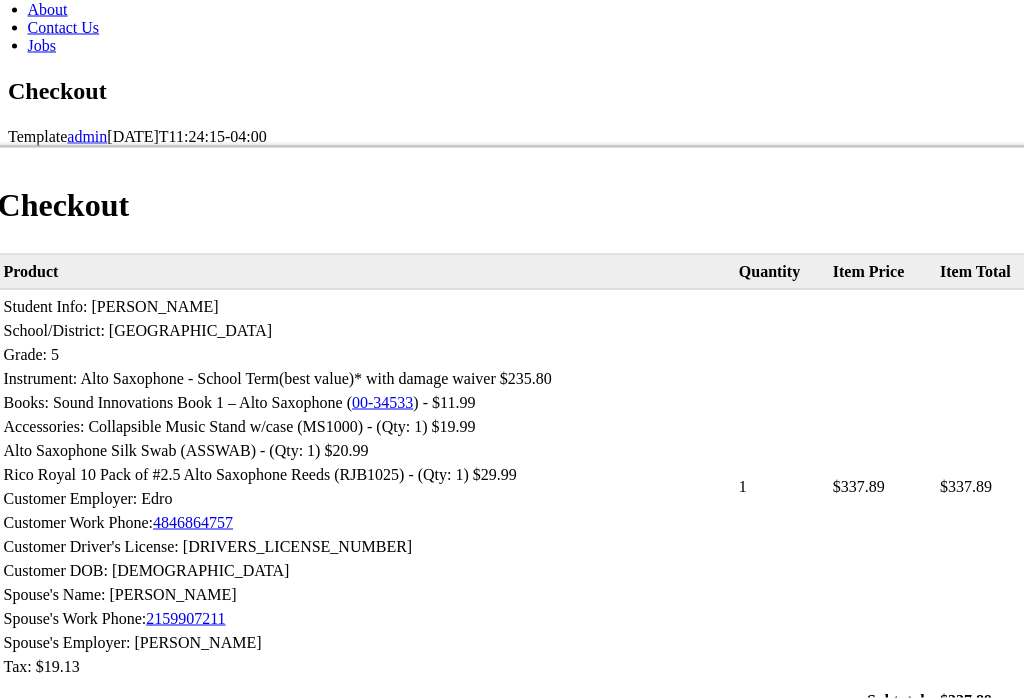 click on "Complete Order" at bounding box center [681, 1170] 